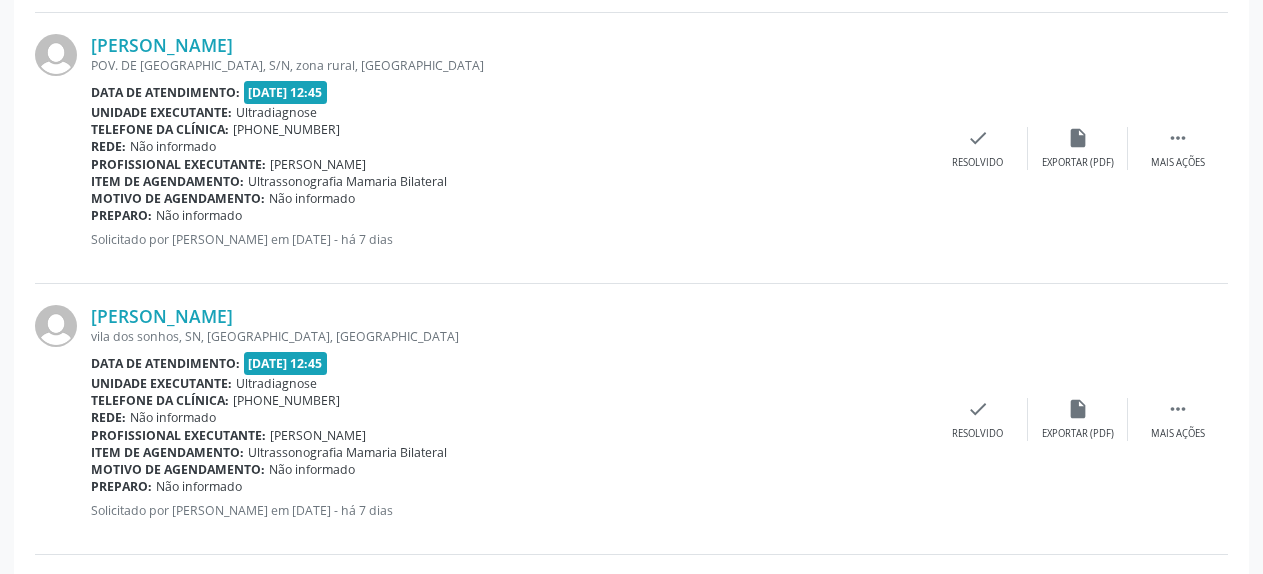 scroll, scrollTop: 3570, scrollLeft: 0, axis: vertical 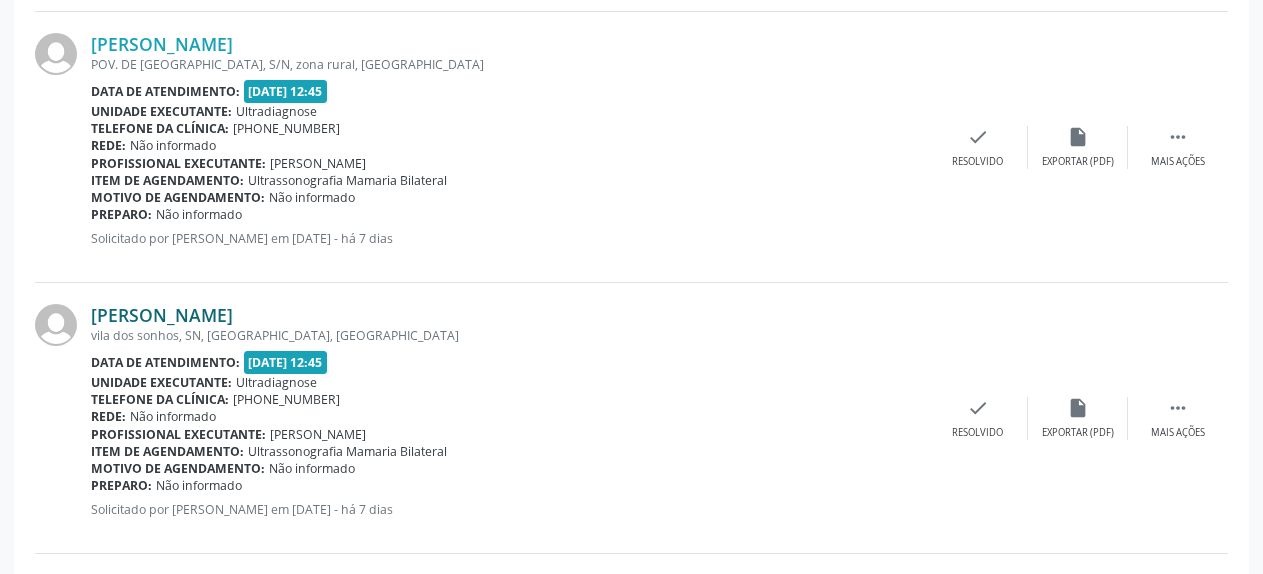 click on "[PERSON_NAME]" at bounding box center (162, 315) 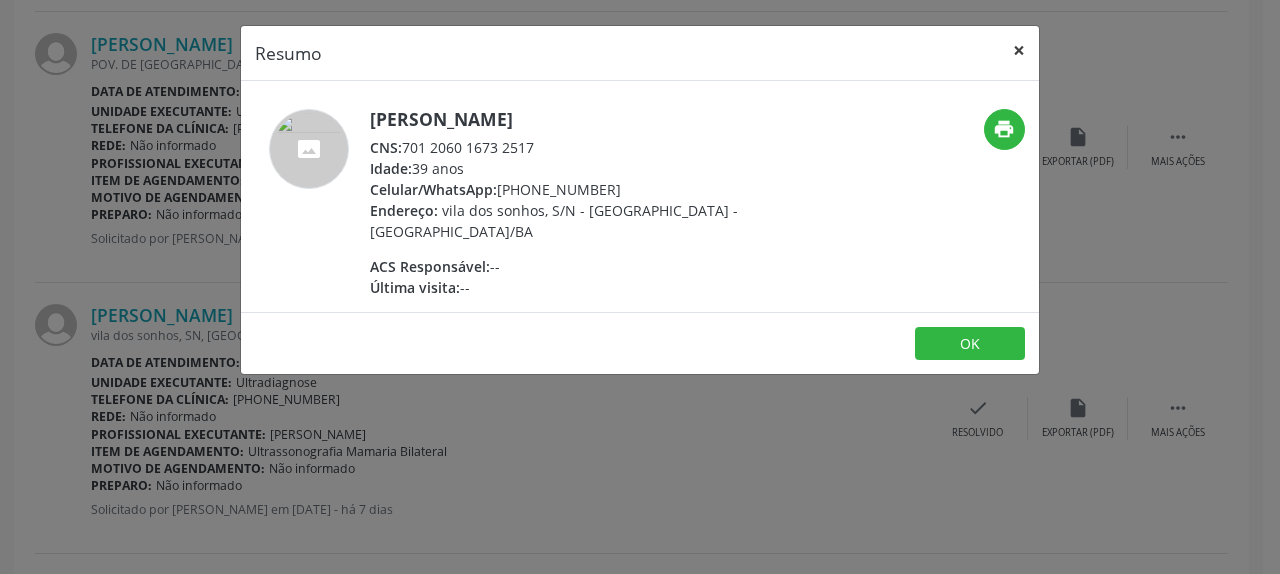 click on "×" at bounding box center (1019, 50) 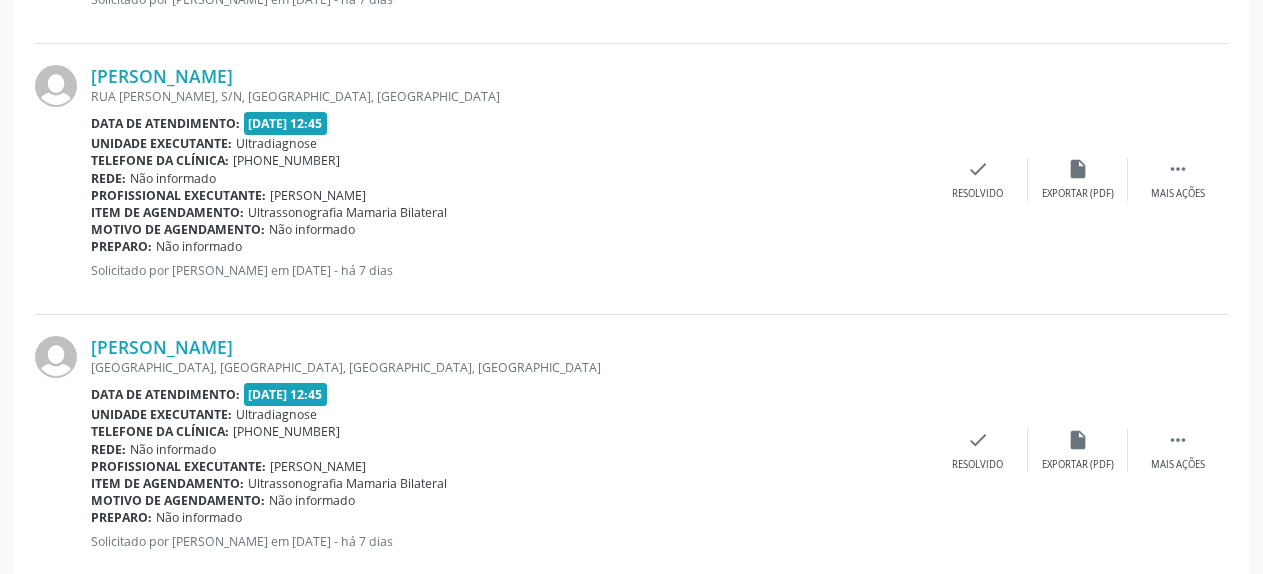 scroll, scrollTop: 4182, scrollLeft: 0, axis: vertical 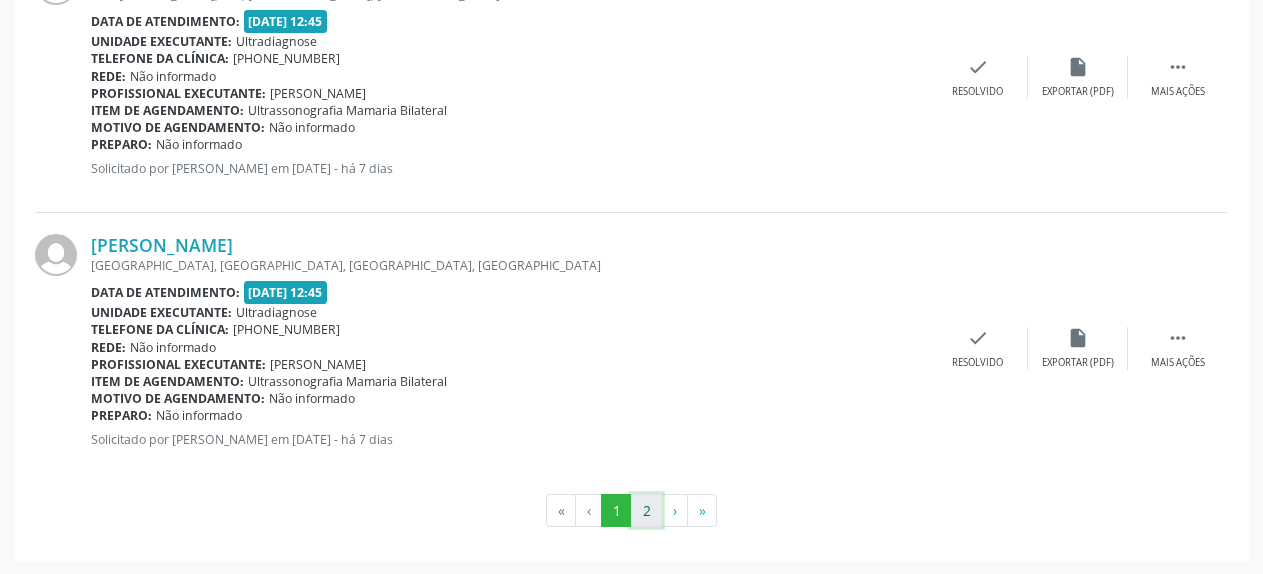 click on "2" at bounding box center [646, 511] 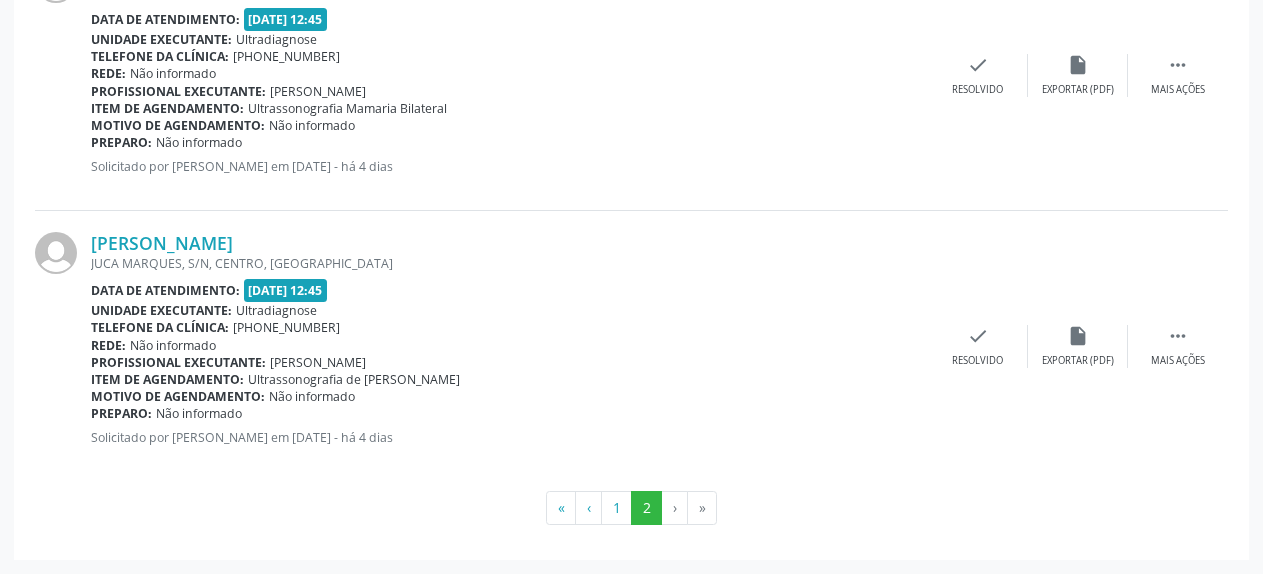 scroll, scrollTop: 319, scrollLeft: 0, axis: vertical 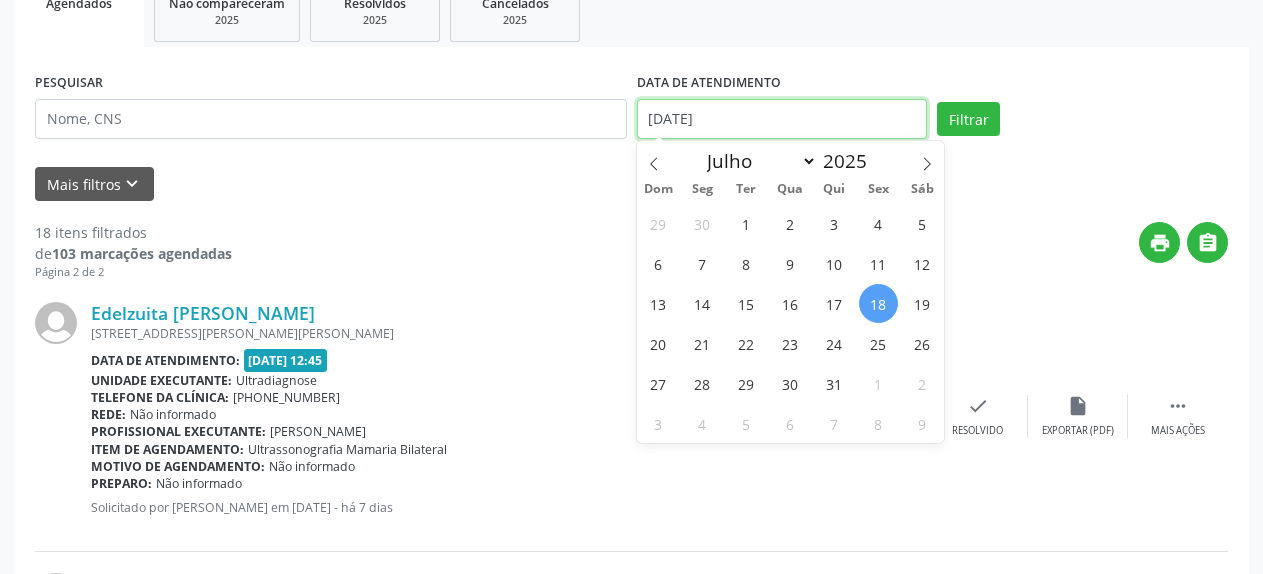 click on "[DATE]" at bounding box center (782, 119) 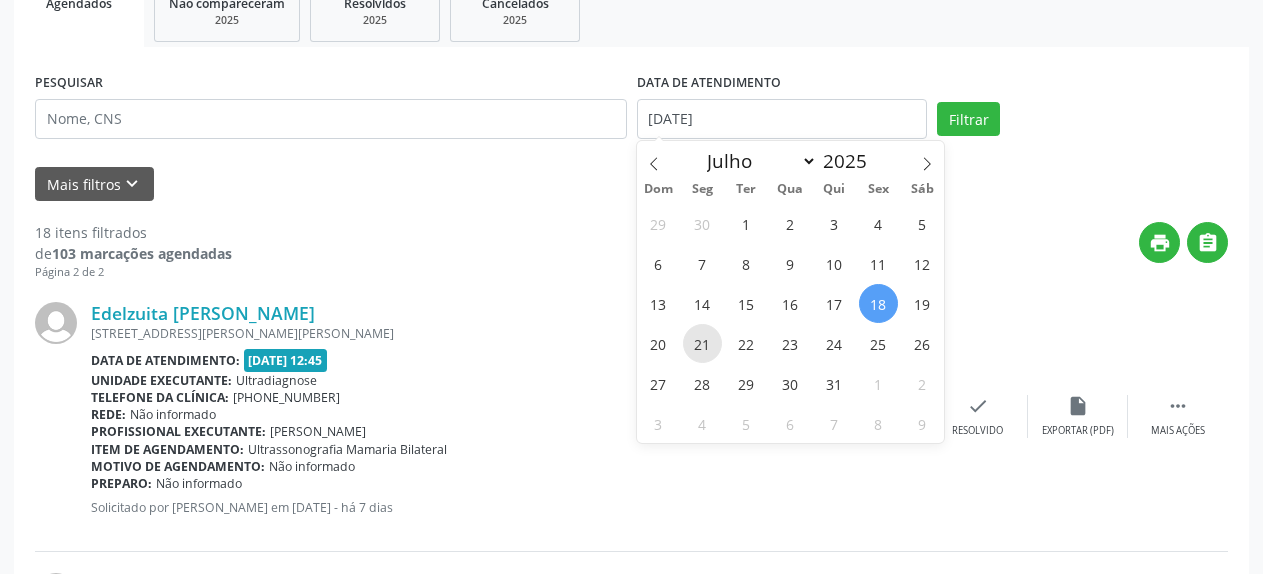 click on "21" at bounding box center (702, 343) 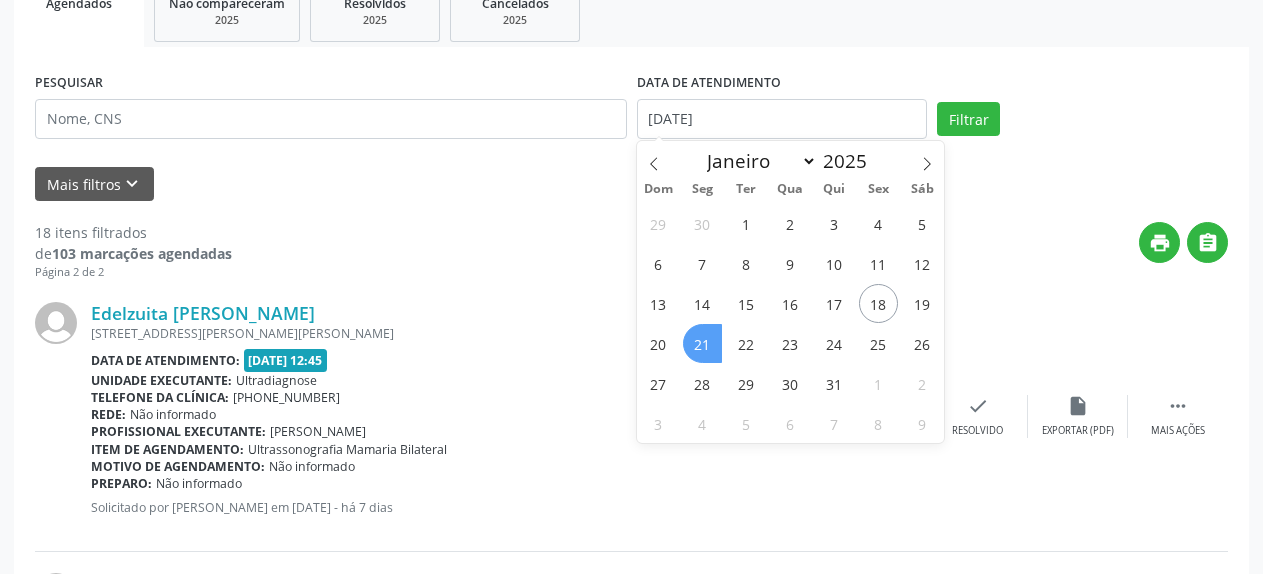 click on "21" at bounding box center [702, 343] 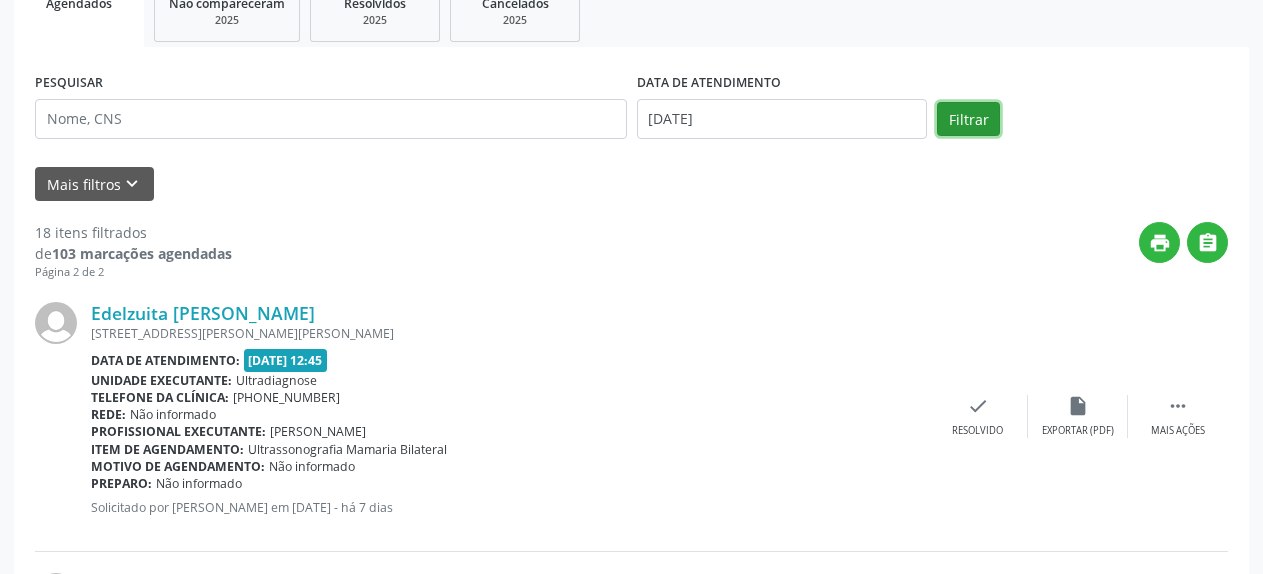 click on "Filtrar" at bounding box center (968, 119) 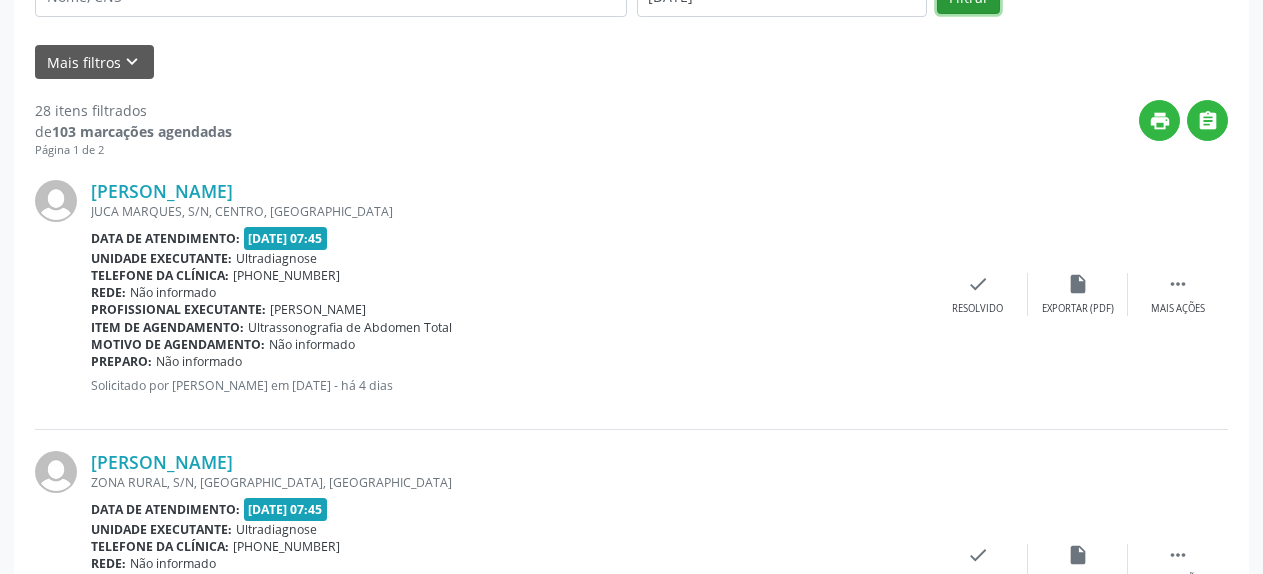 scroll, scrollTop: 619, scrollLeft: 0, axis: vertical 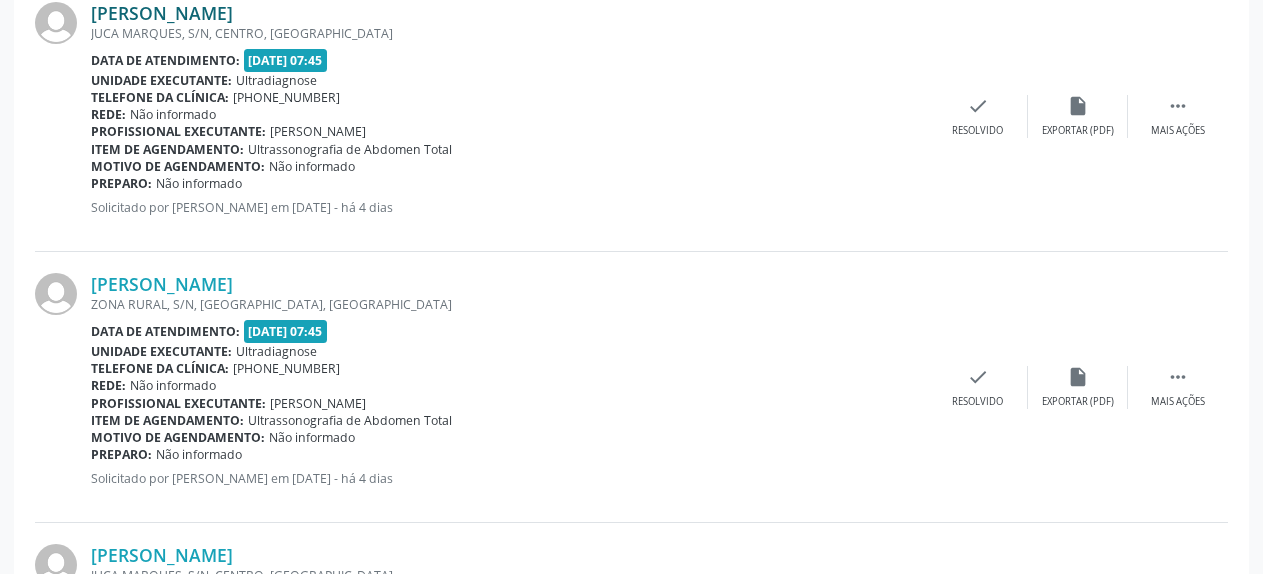 click on "[PERSON_NAME]" at bounding box center (162, 13) 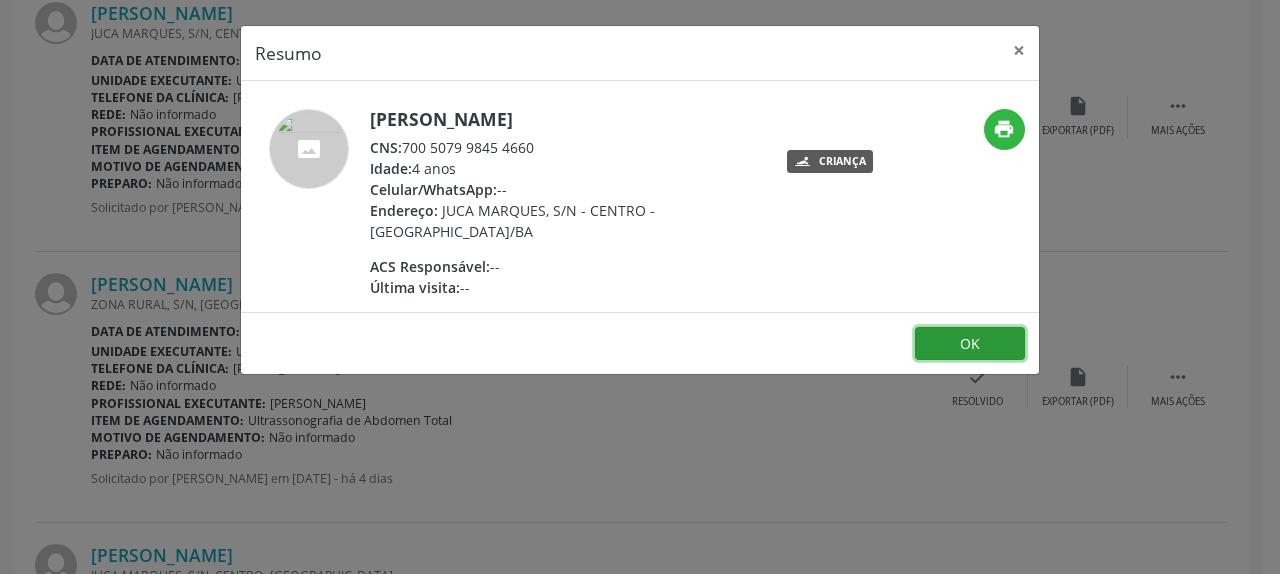 click on "OK" at bounding box center [970, 344] 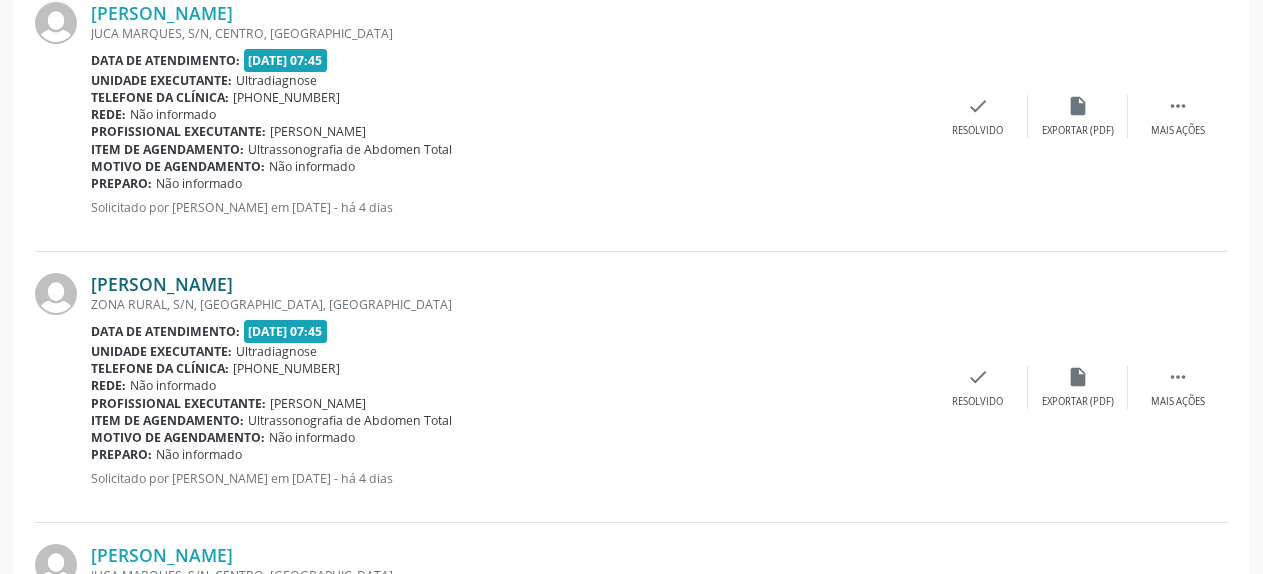 click on "[PERSON_NAME]" at bounding box center (162, 284) 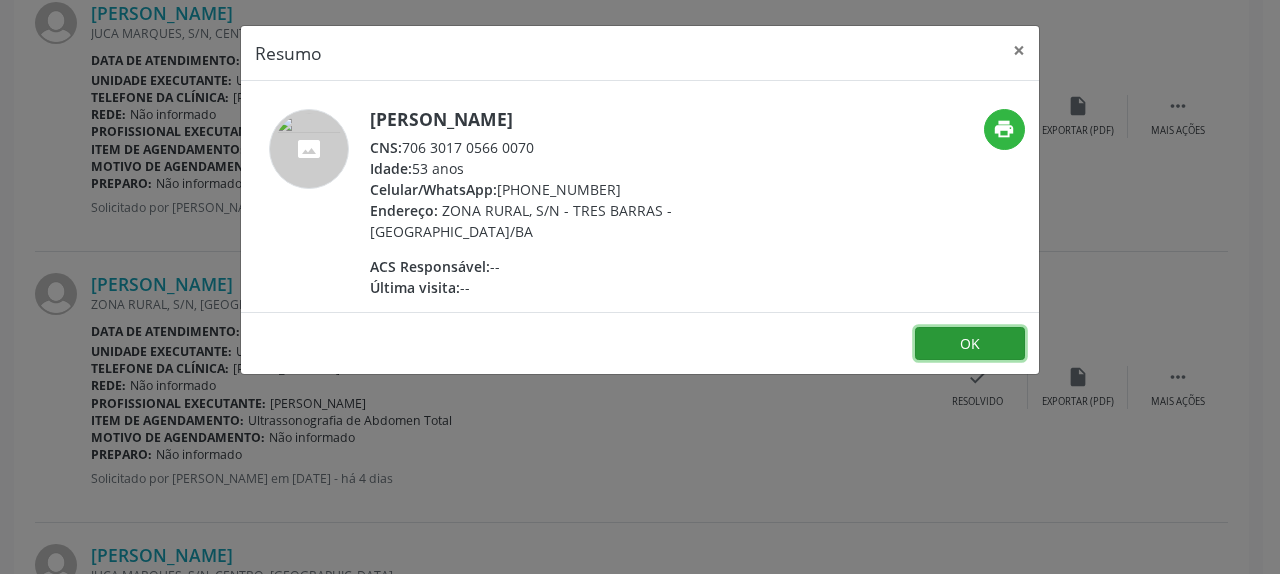 click on "OK" at bounding box center [970, 344] 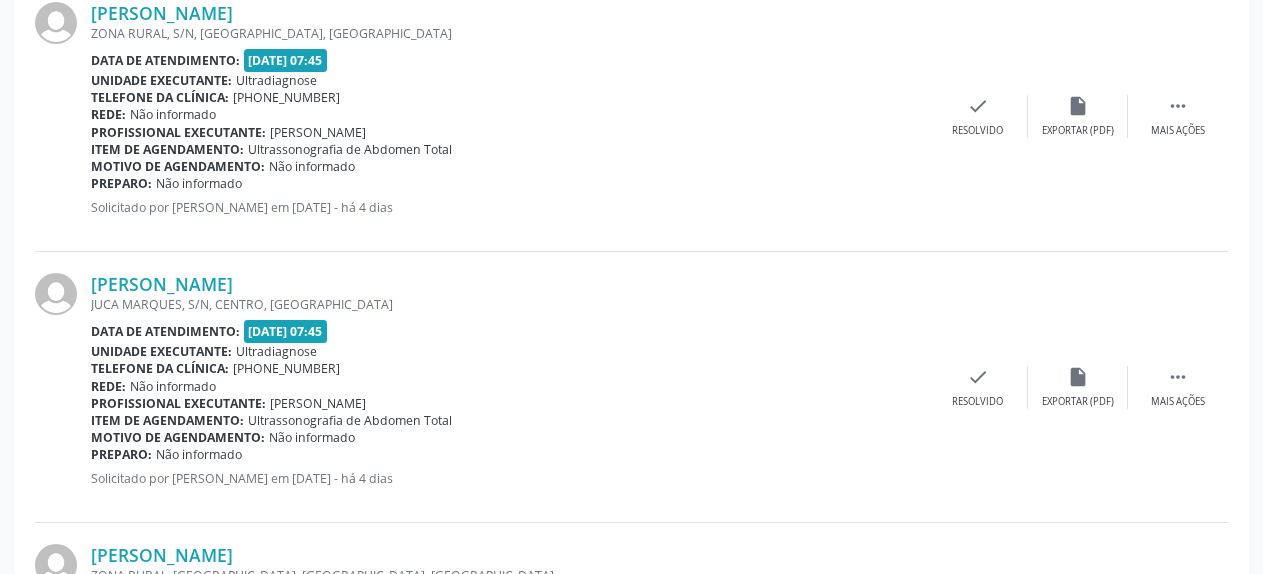 scroll, scrollTop: 925, scrollLeft: 0, axis: vertical 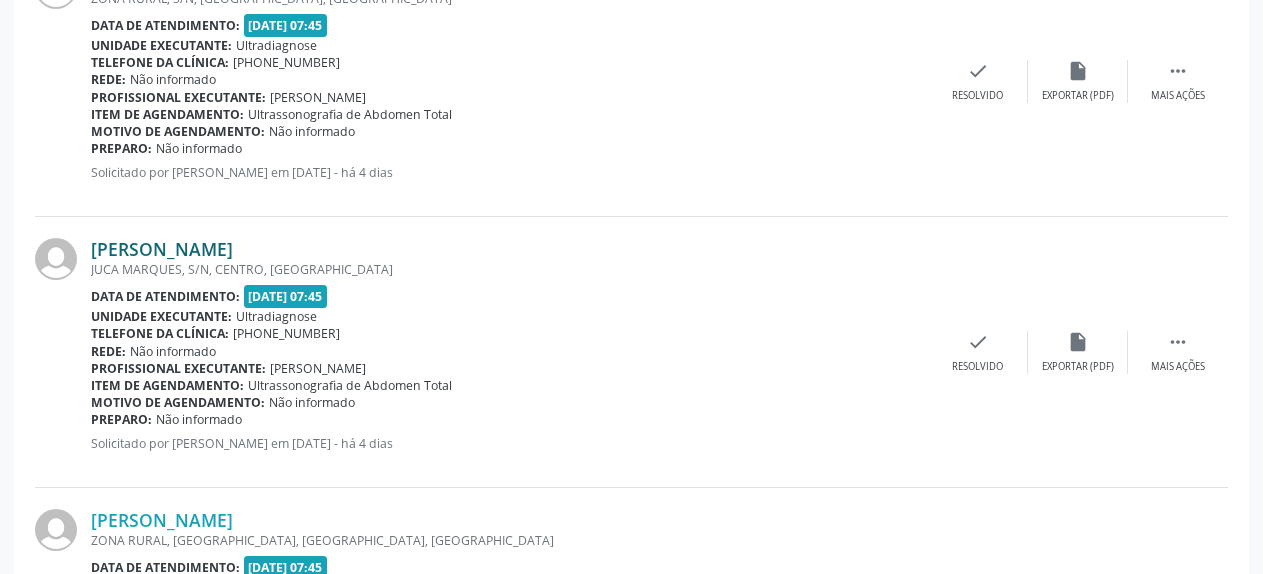 click on "[PERSON_NAME]" at bounding box center [162, 249] 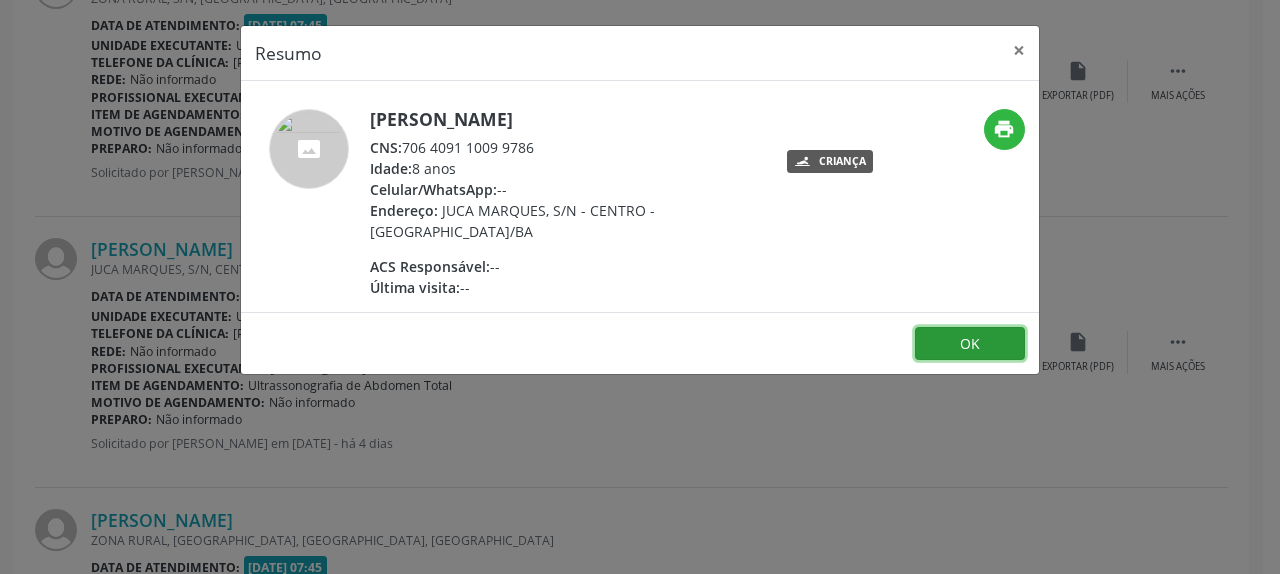 click on "OK" at bounding box center (970, 344) 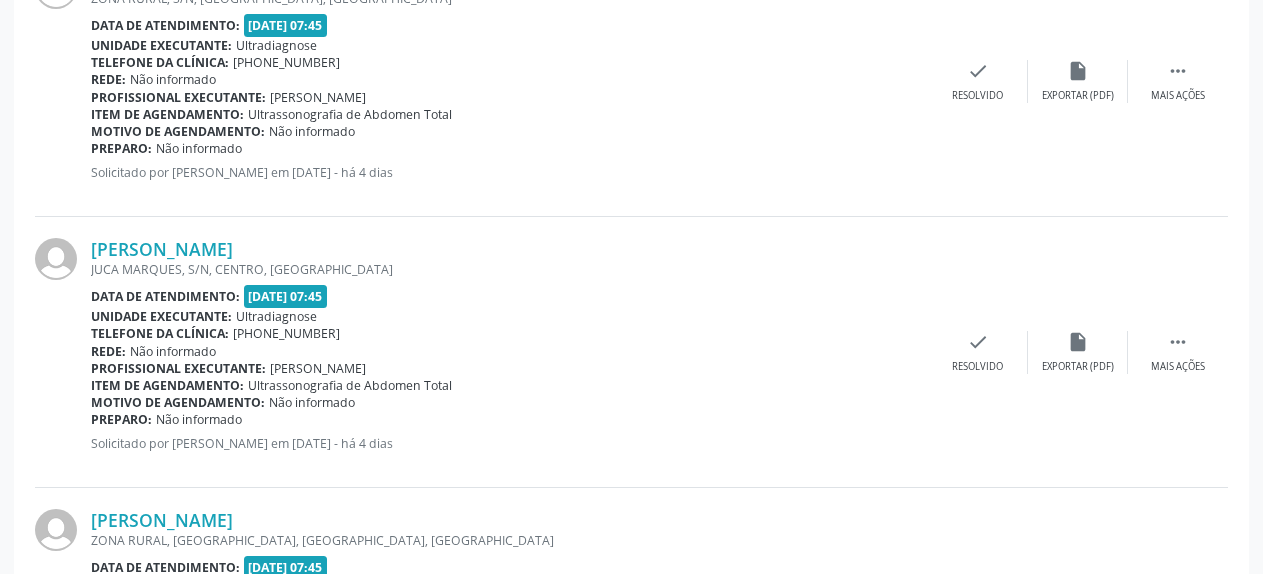scroll, scrollTop: 1231, scrollLeft: 0, axis: vertical 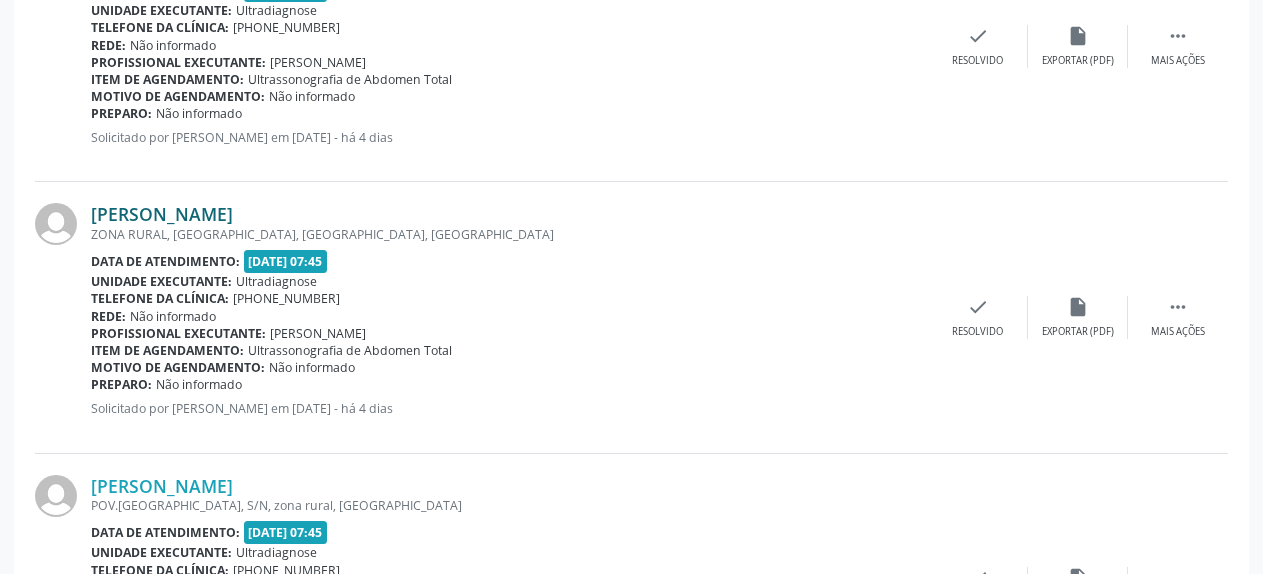 click on "[PERSON_NAME]" at bounding box center [162, 214] 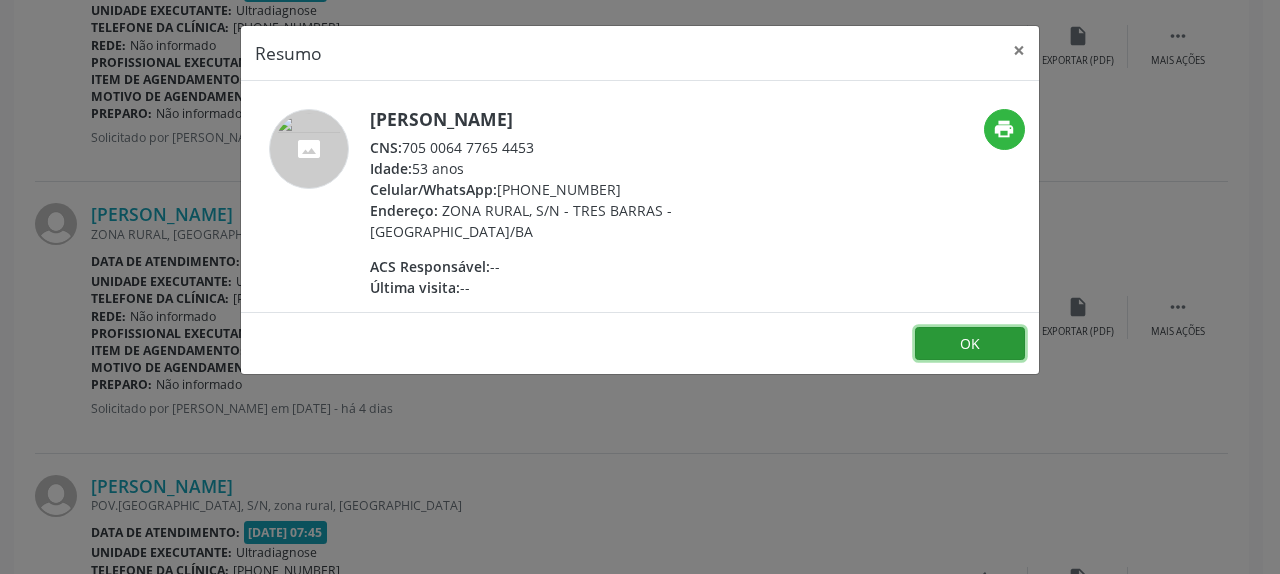 click on "OK" at bounding box center (970, 344) 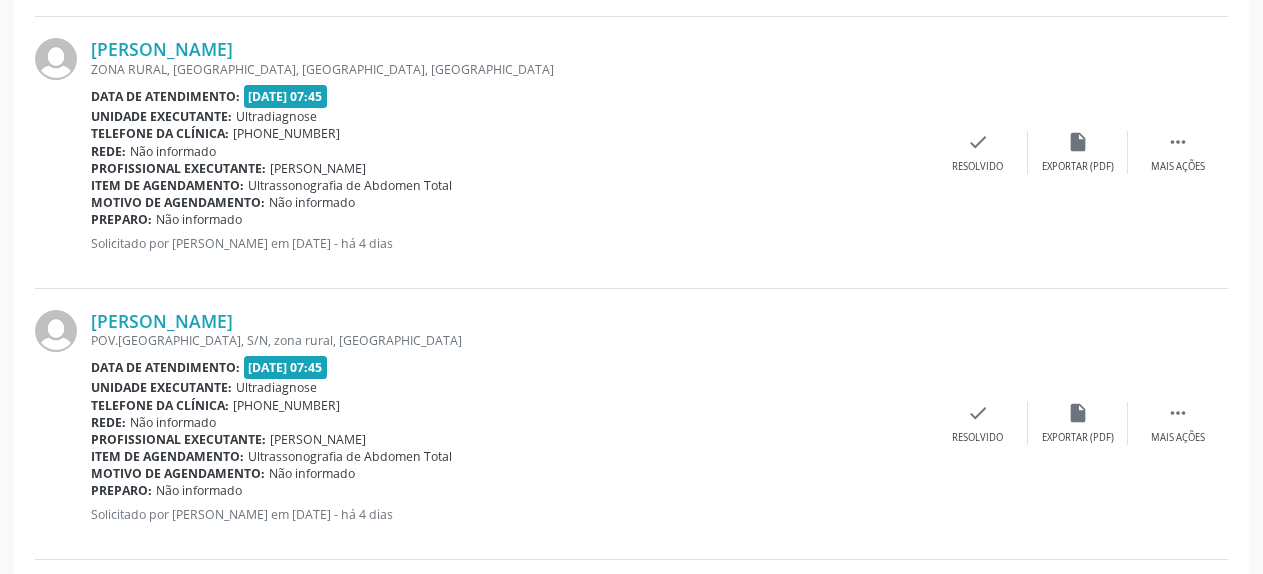 scroll, scrollTop: 1435, scrollLeft: 0, axis: vertical 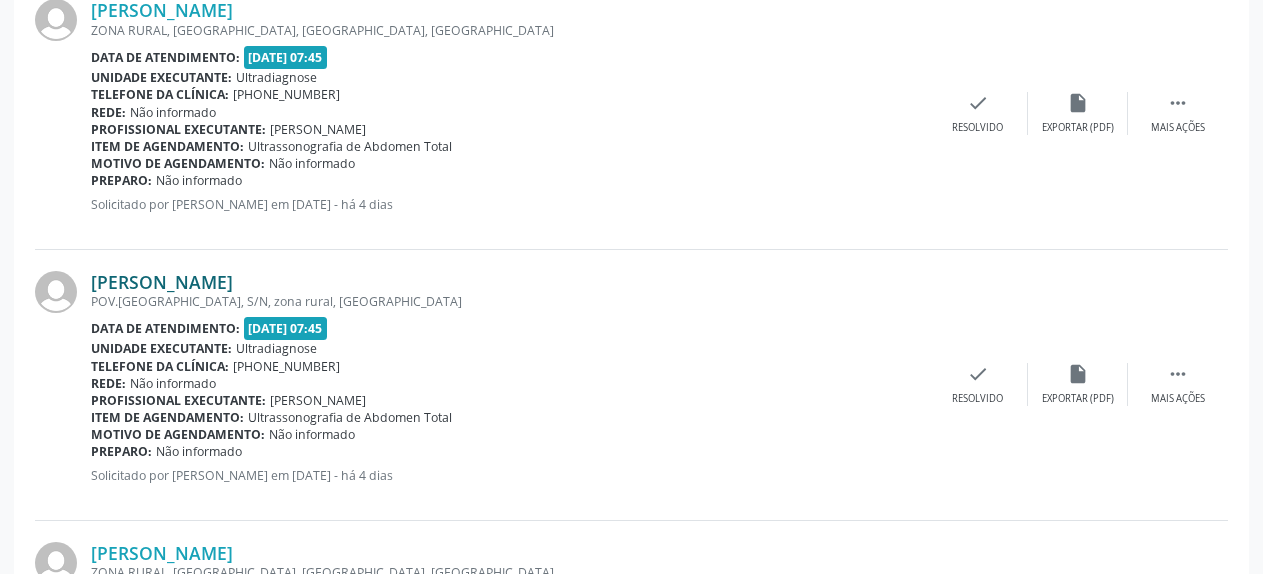 click on "[PERSON_NAME]" at bounding box center (162, 282) 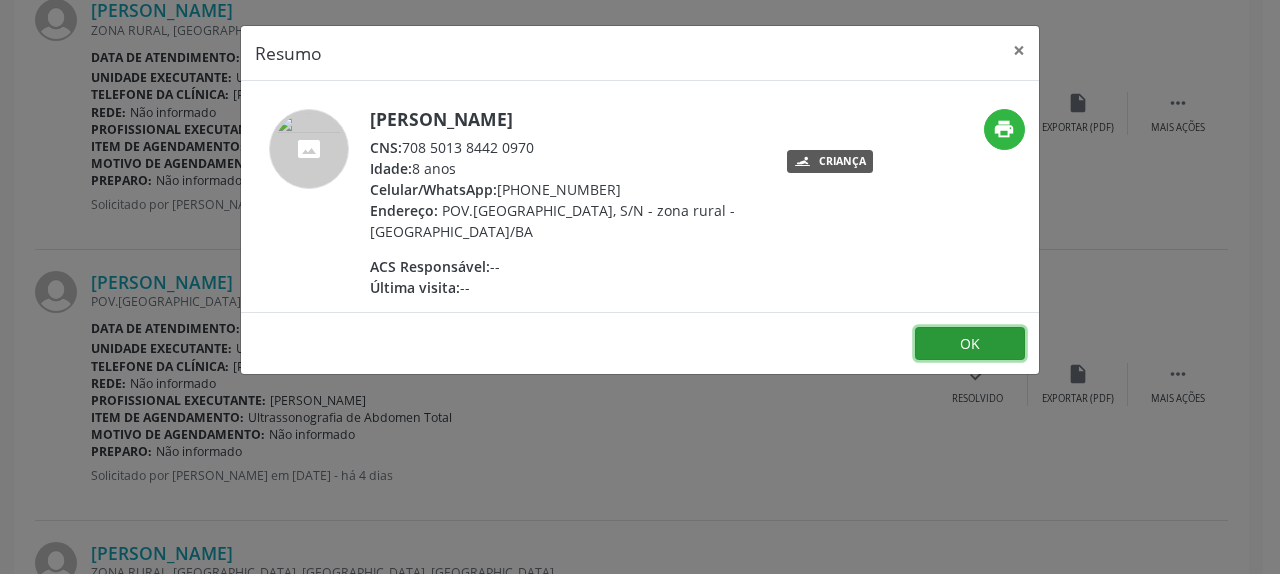 click on "OK" at bounding box center [970, 344] 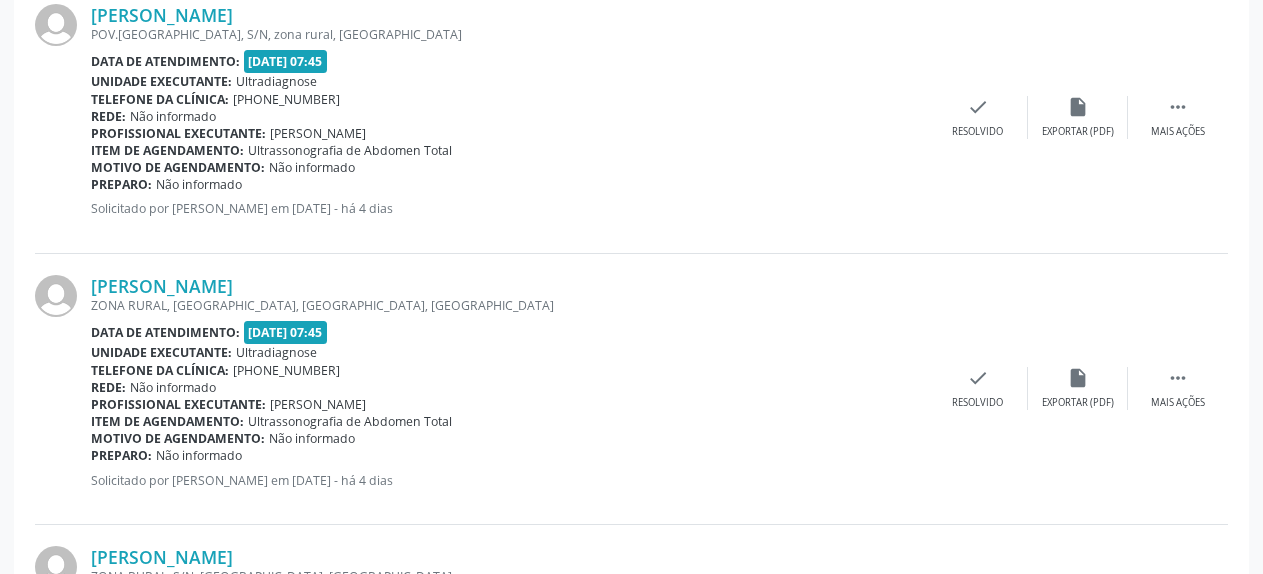 scroll, scrollTop: 1741, scrollLeft: 0, axis: vertical 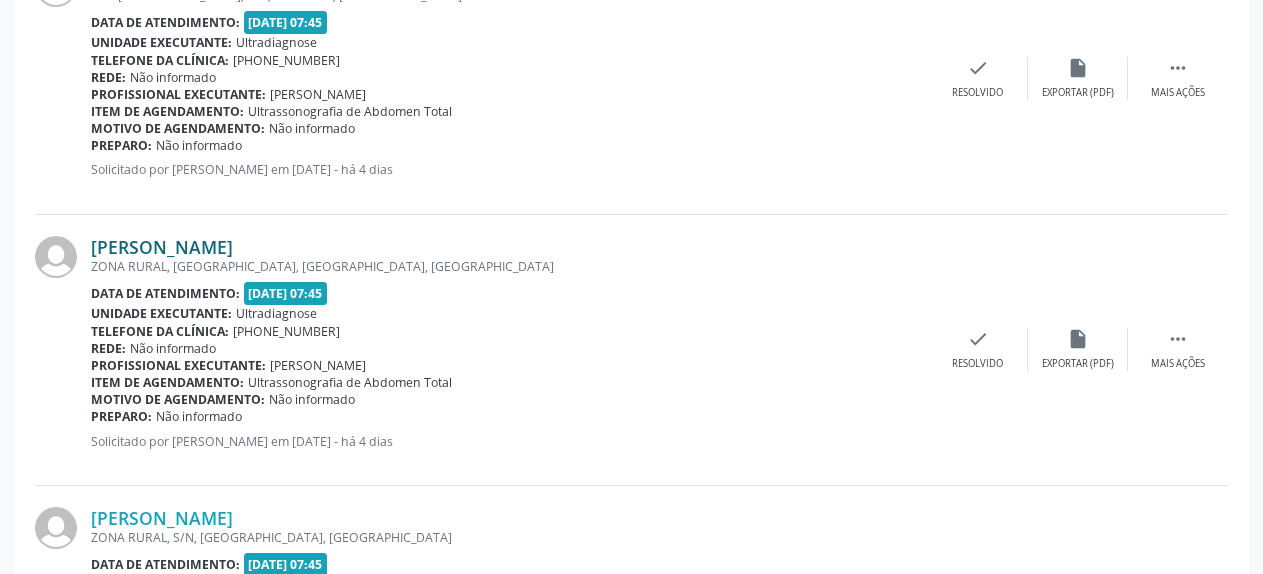 click on "[PERSON_NAME]" at bounding box center (162, 247) 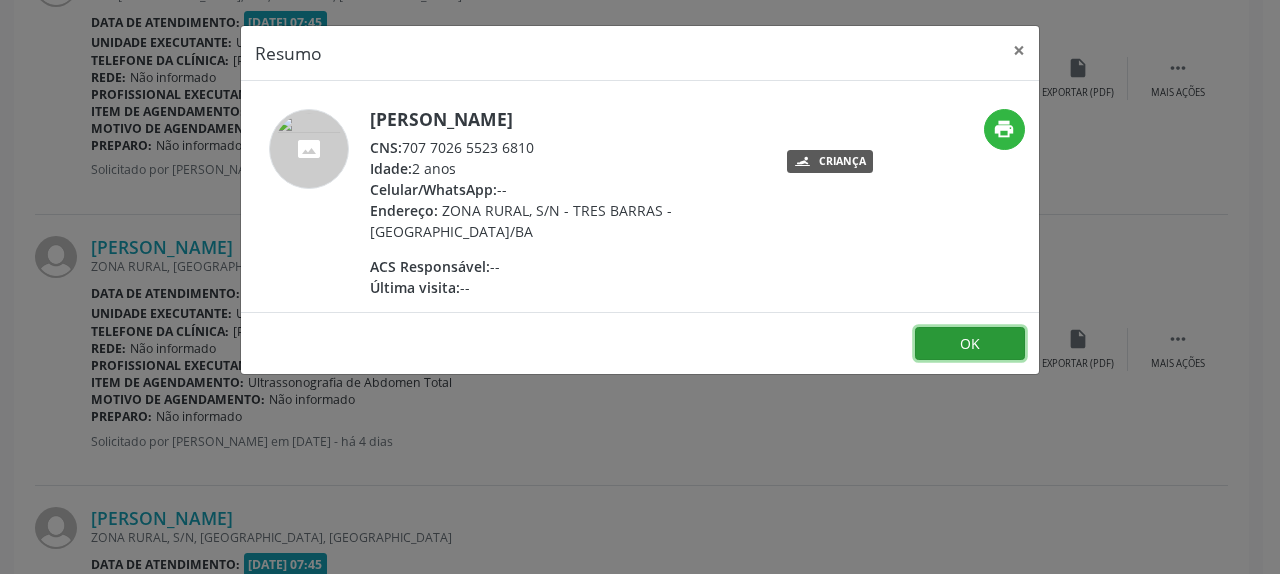 click on "OK" at bounding box center (970, 344) 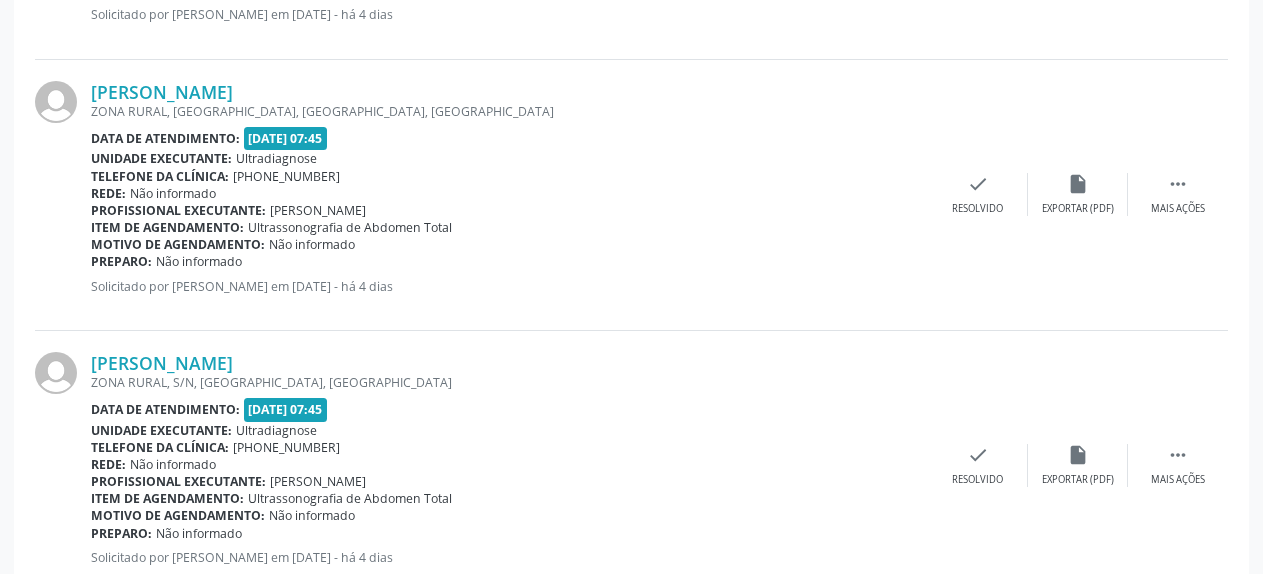 scroll, scrollTop: 2047, scrollLeft: 0, axis: vertical 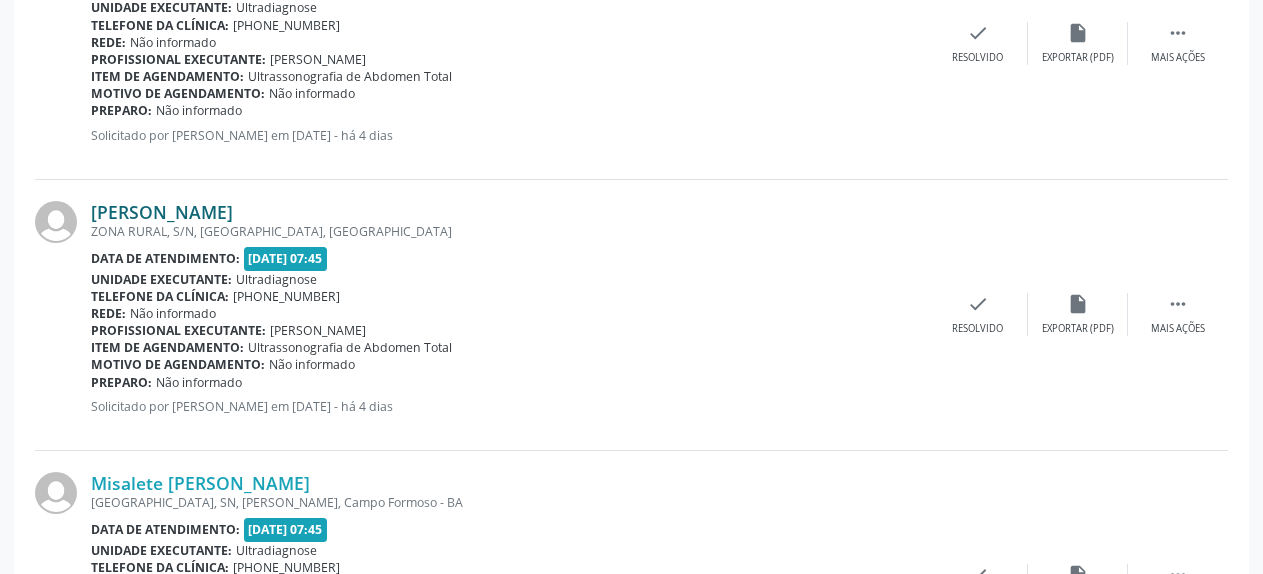 click on "[PERSON_NAME]" at bounding box center (162, 212) 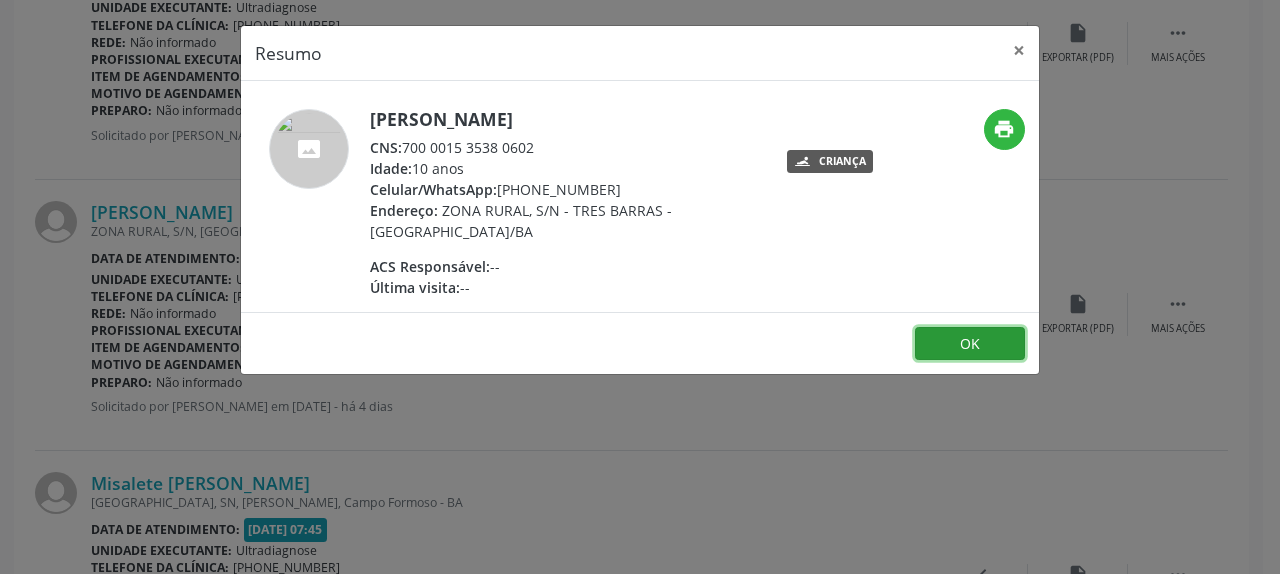 click on "OK" at bounding box center [970, 344] 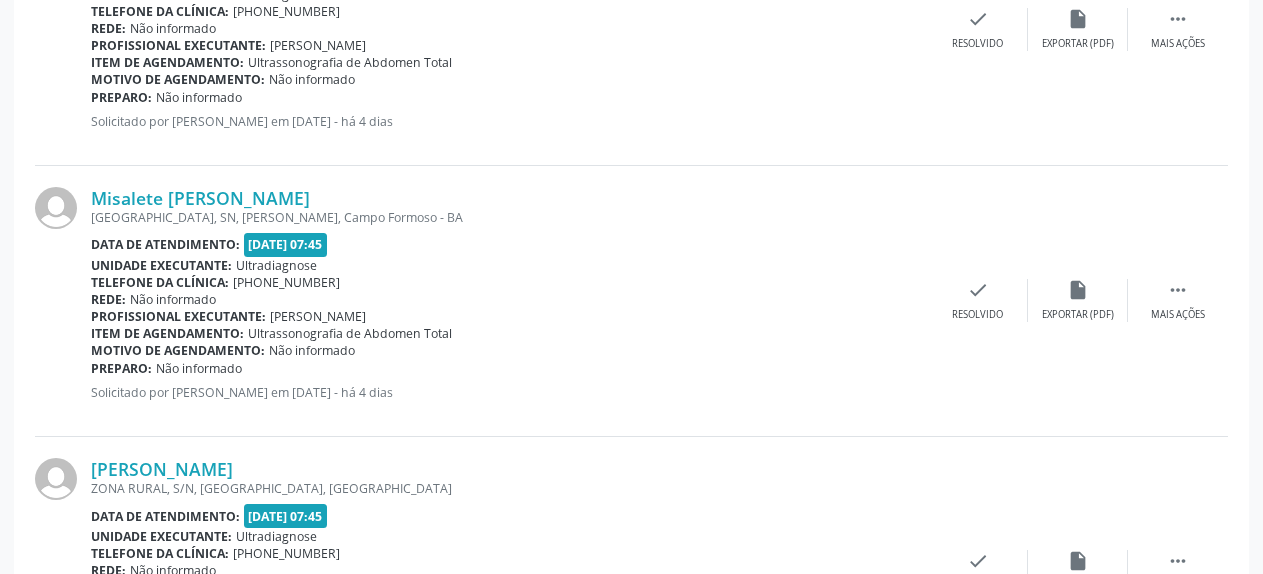 scroll, scrollTop: 2353, scrollLeft: 0, axis: vertical 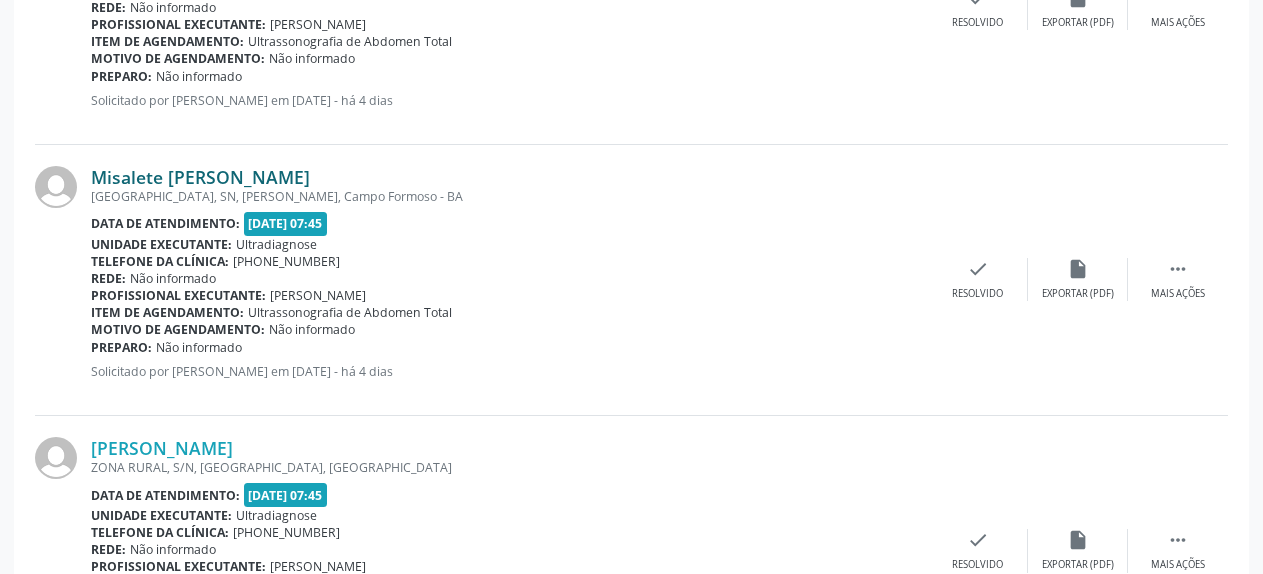 click on "Misalete [PERSON_NAME]" at bounding box center [200, 177] 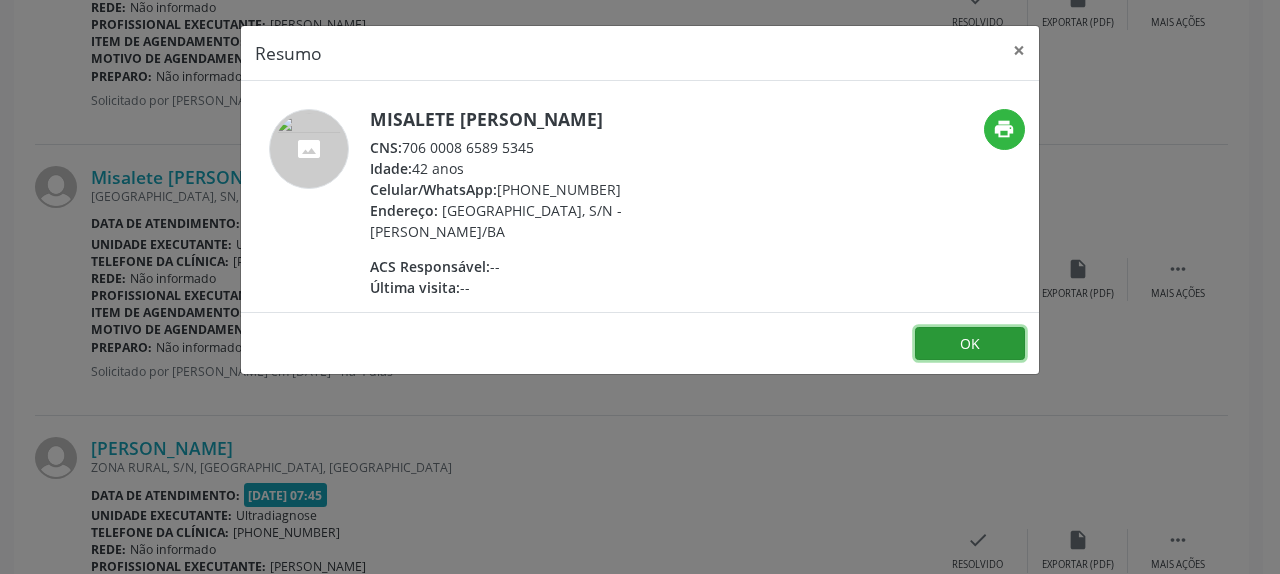 click on "OK" at bounding box center (970, 344) 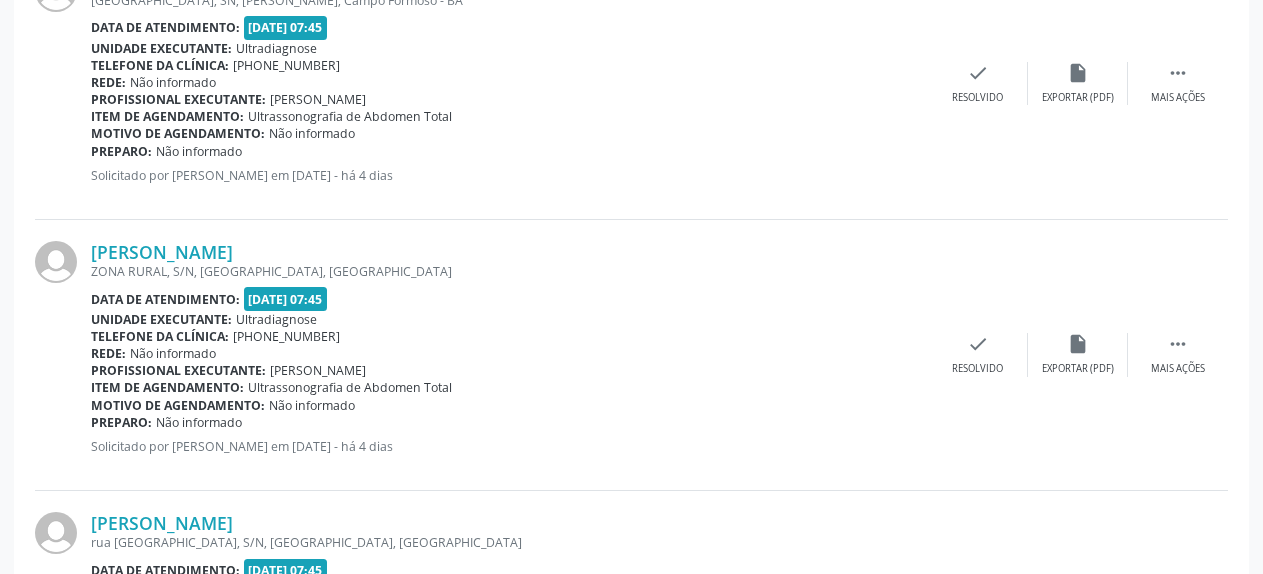 scroll, scrollTop: 2557, scrollLeft: 0, axis: vertical 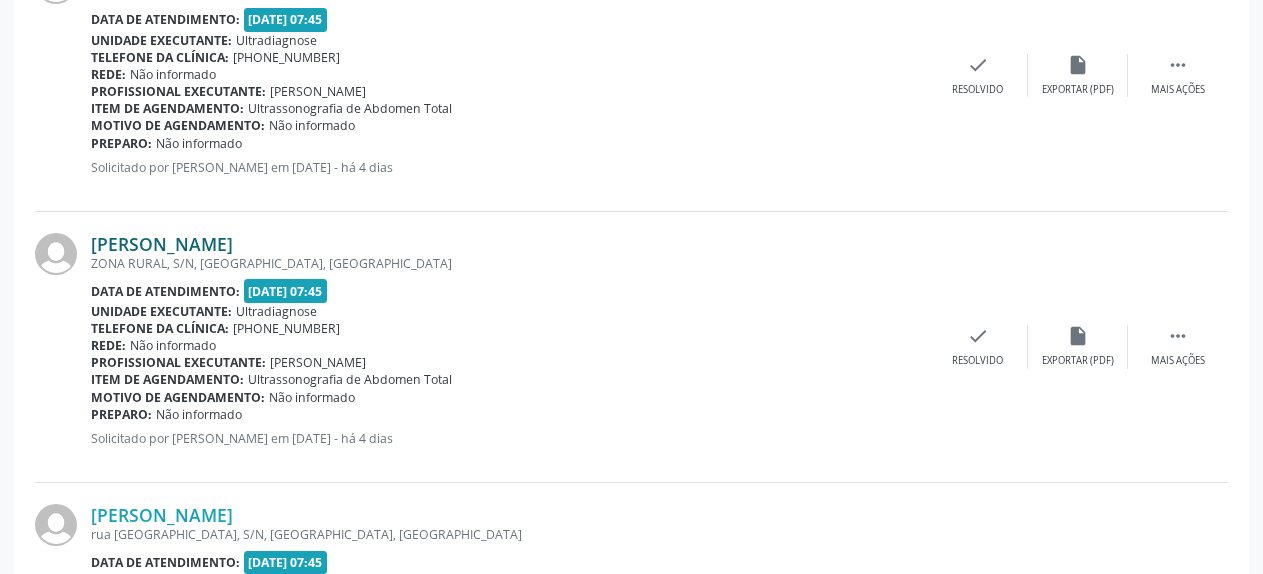 click on "[PERSON_NAME]" at bounding box center [162, 244] 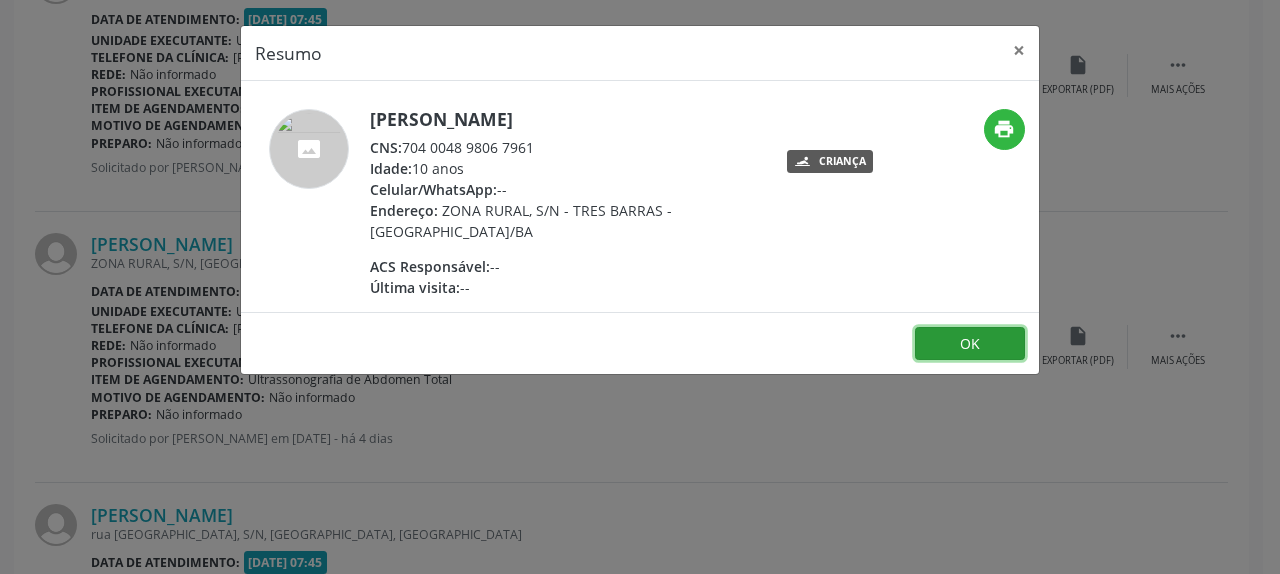 click on "OK" at bounding box center [970, 344] 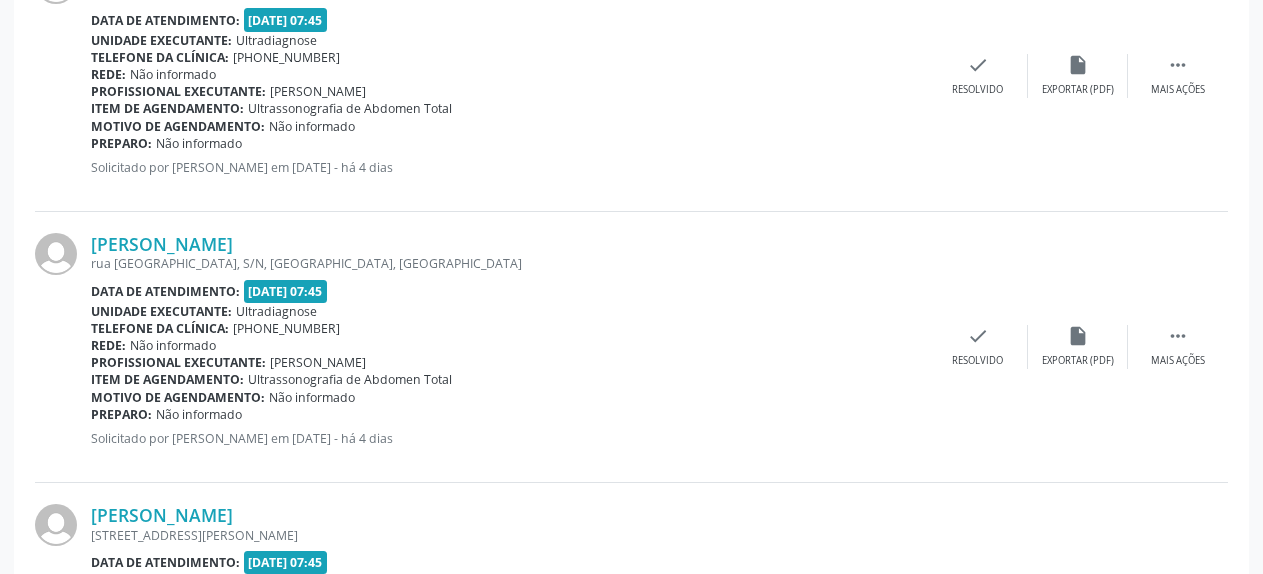 scroll, scrollTop: 2863, scrollLeft: 0, axis: vertical 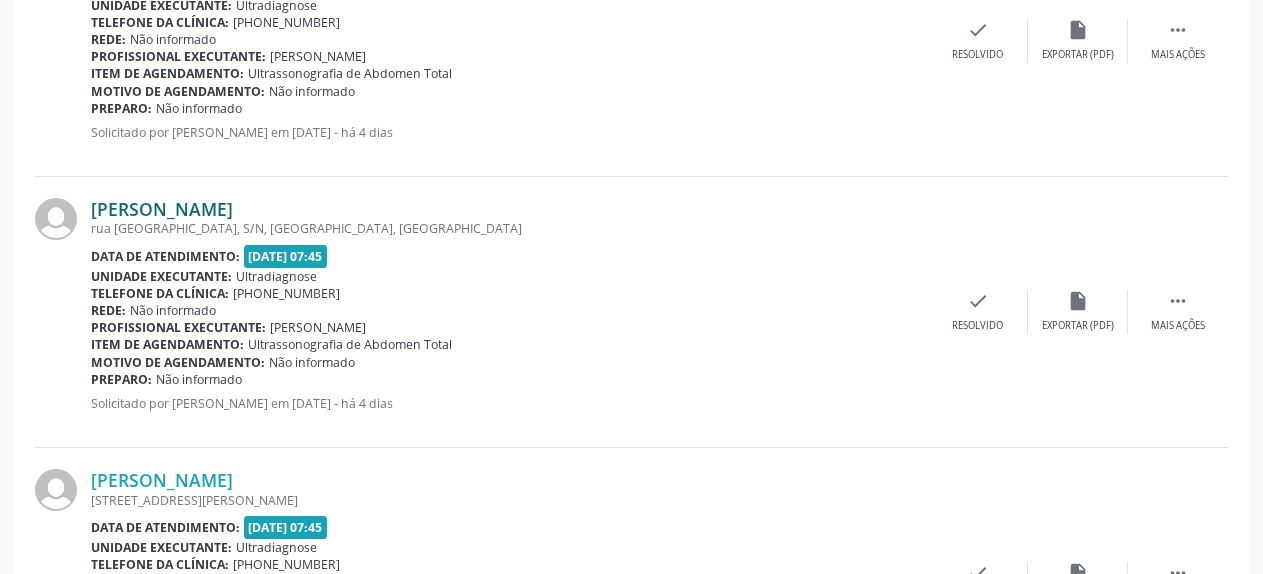 click on "[PERSON_NAME]" at bounding box center [162, 209] 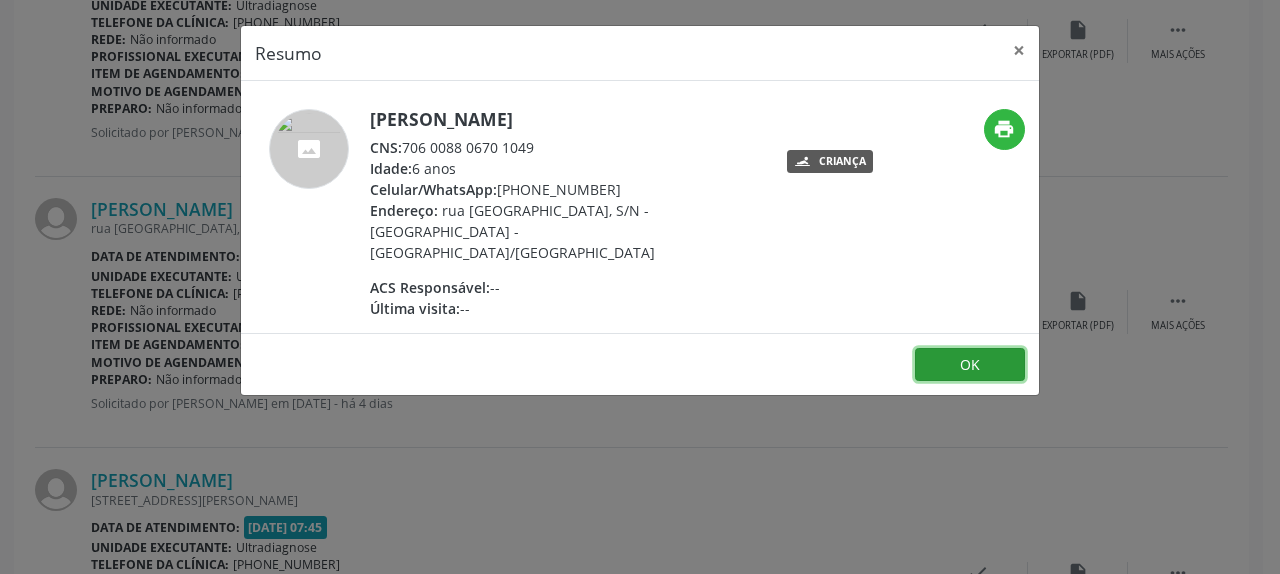 click on "OK" at bounding box center (970, 365) 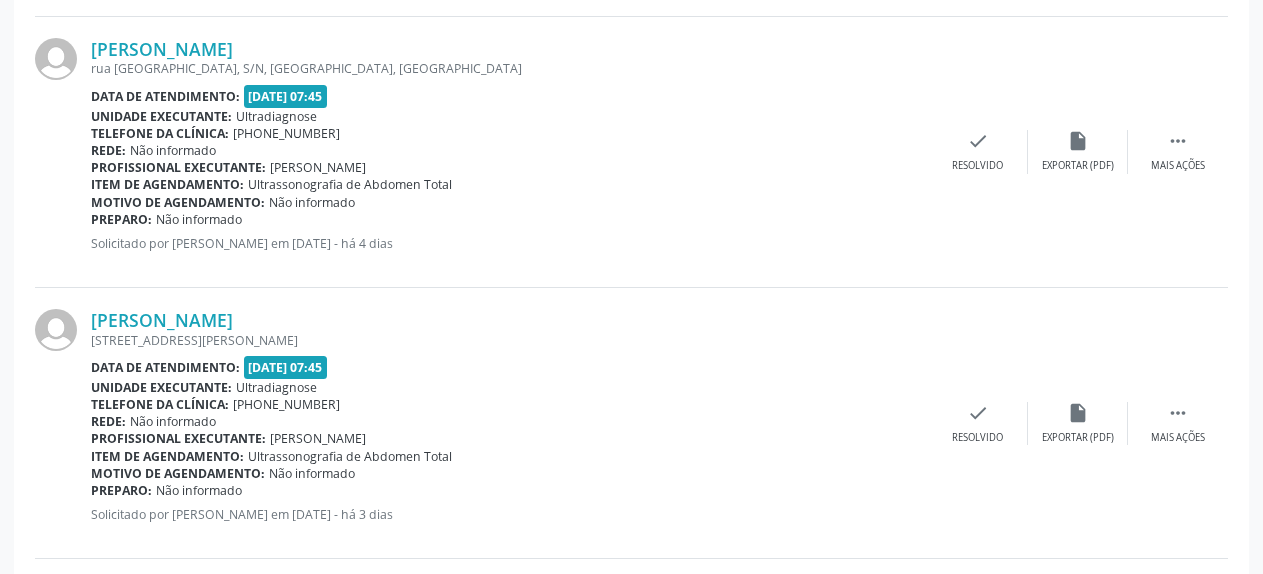 scroll, scrollTop: 3067, scrollLeft: 0, axis: vertical 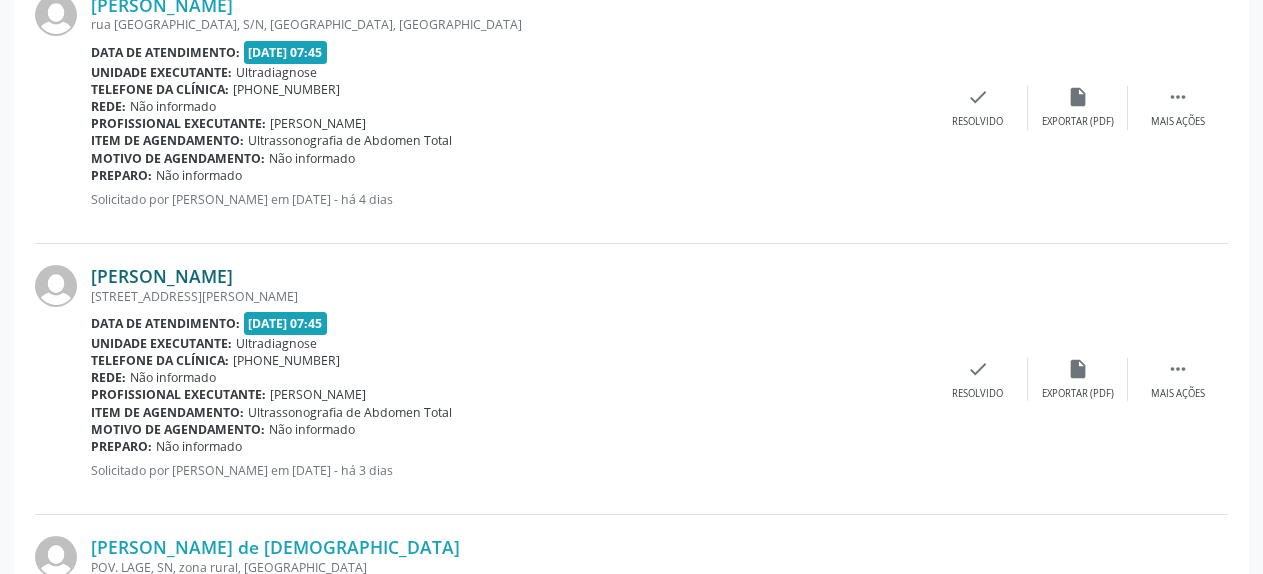 click on "[PERSON_NAME]" at bounding box center (162, 276) 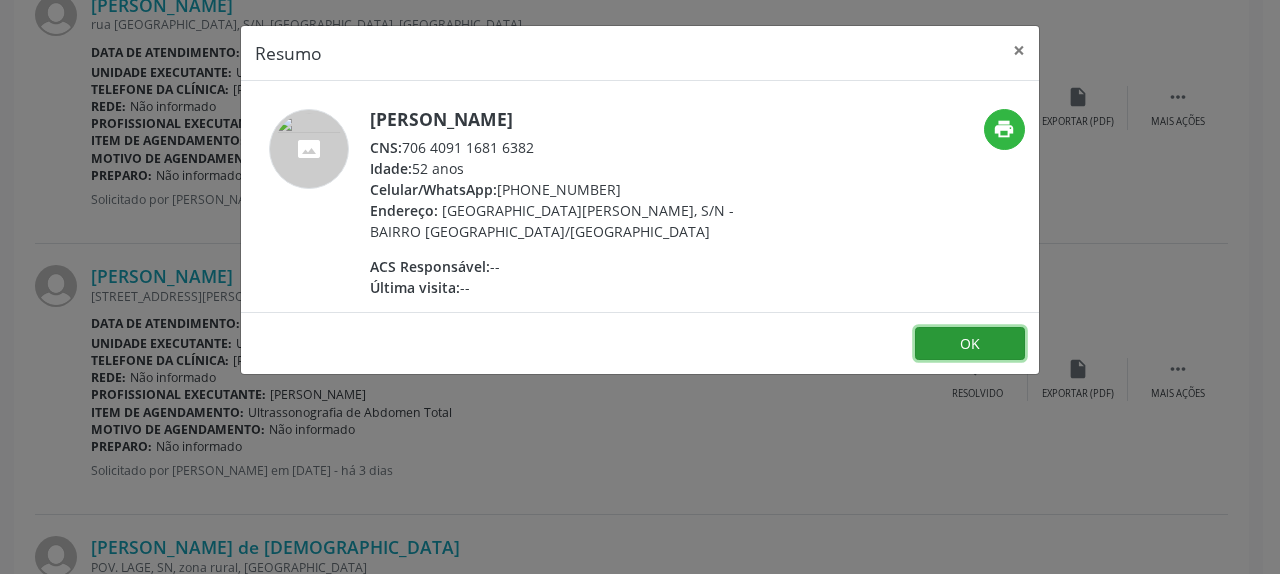 click on "OK" at bounding box center (970, 344) 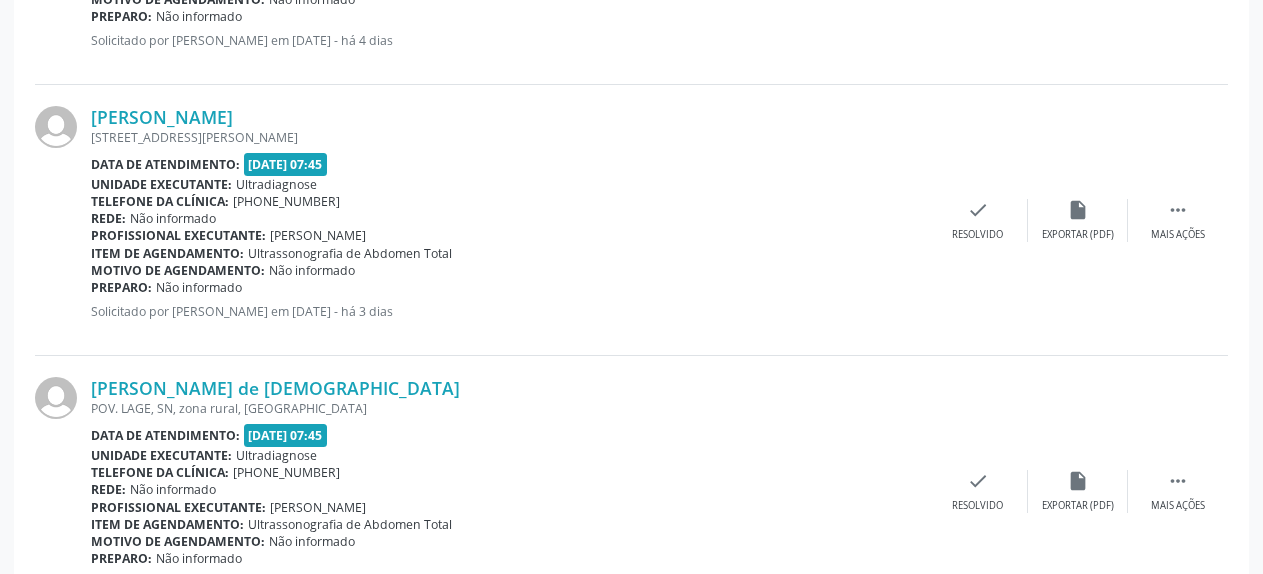scroll, scrollTop: 3373, scrollLeft: 0, axis: vertical 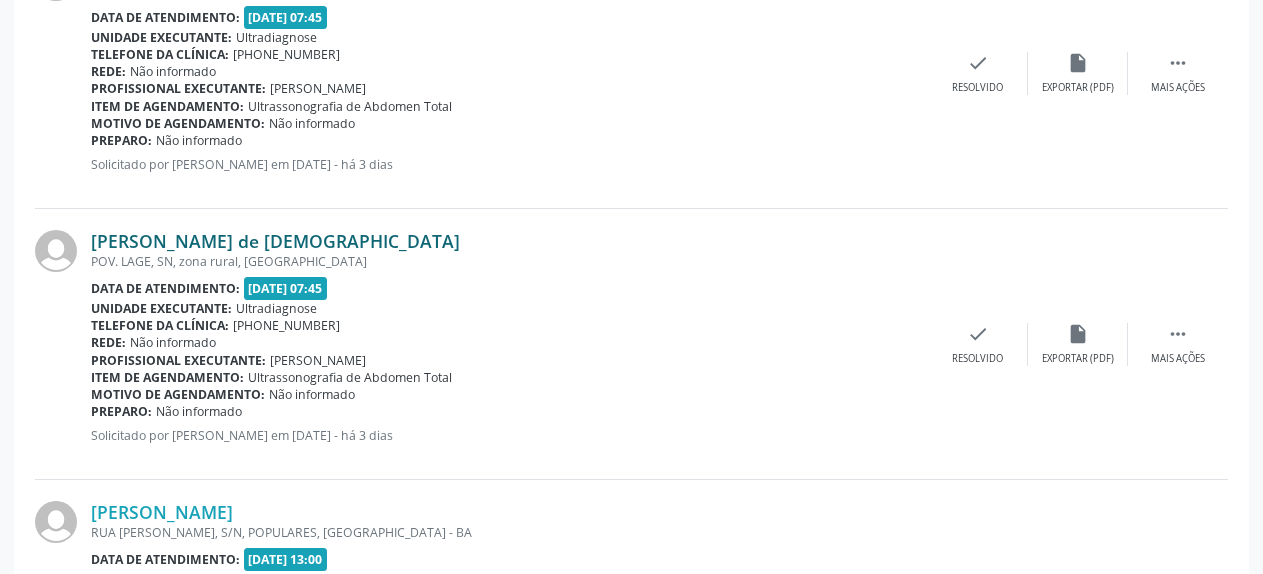 click on "[PERSON_NAME] de [DEMOGRAPHIC_DATA]" at bounding box center [275, 241] 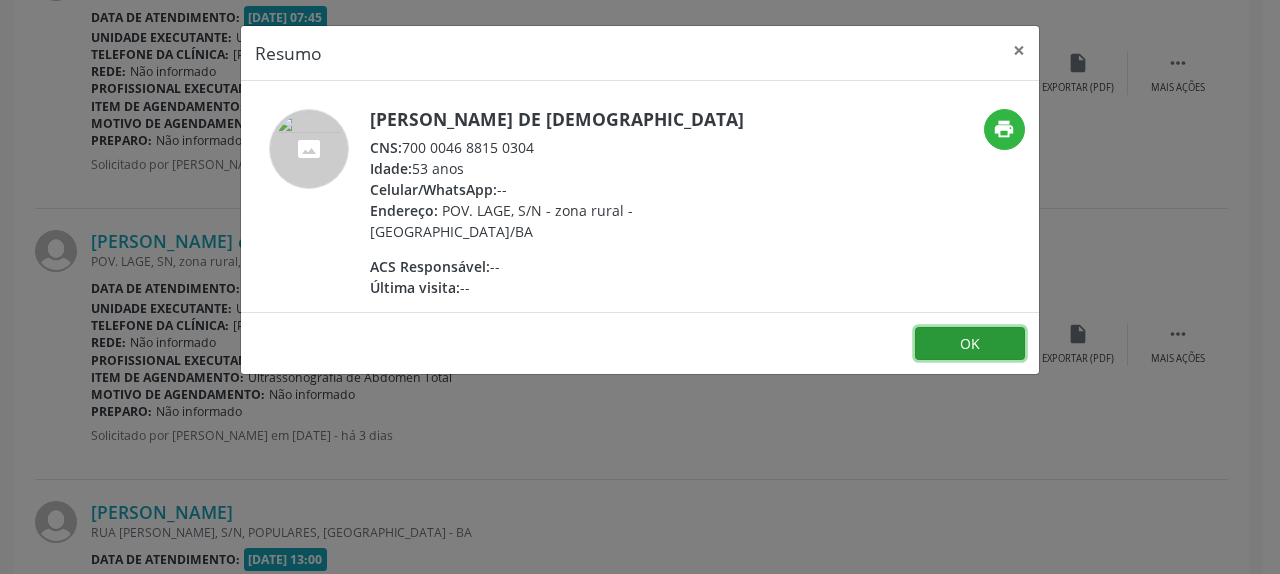 click on "OK" at bounding box center (970, 344) 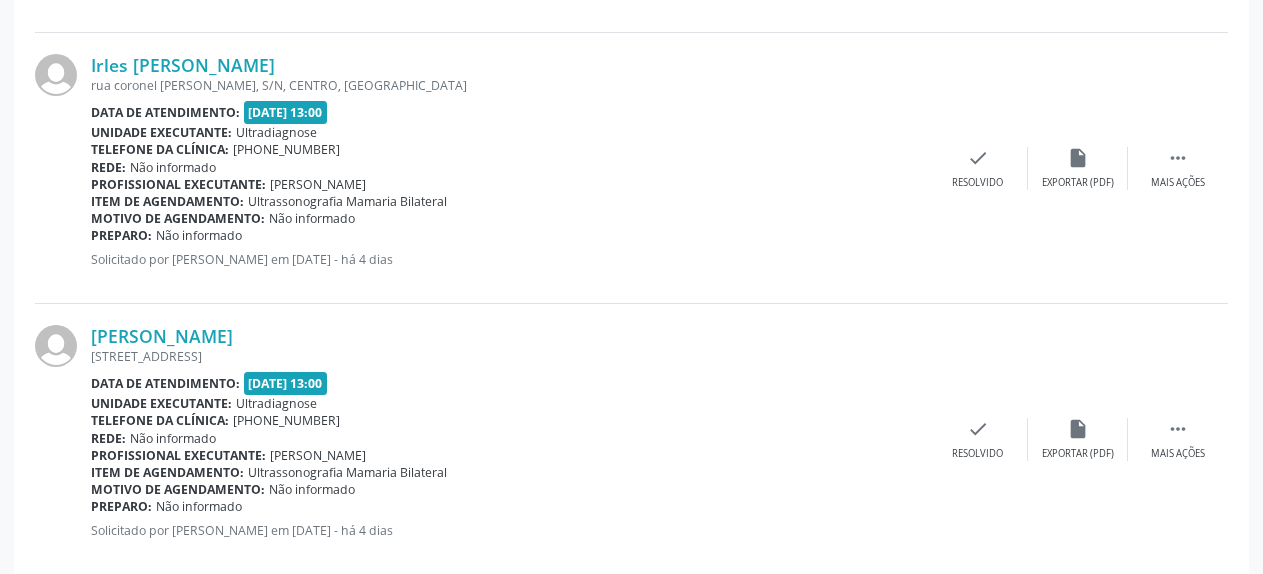 scroll, scrollTop: 4183, scrollLeft: 0, axis: vertical 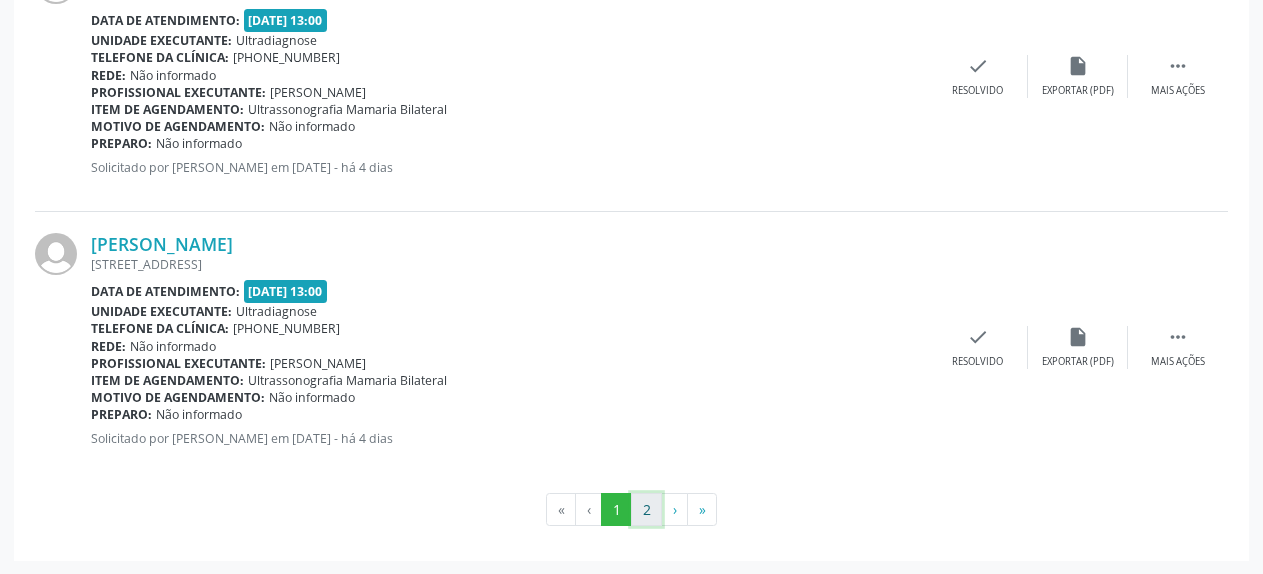 click on "2" at bounding box center (646, 510) 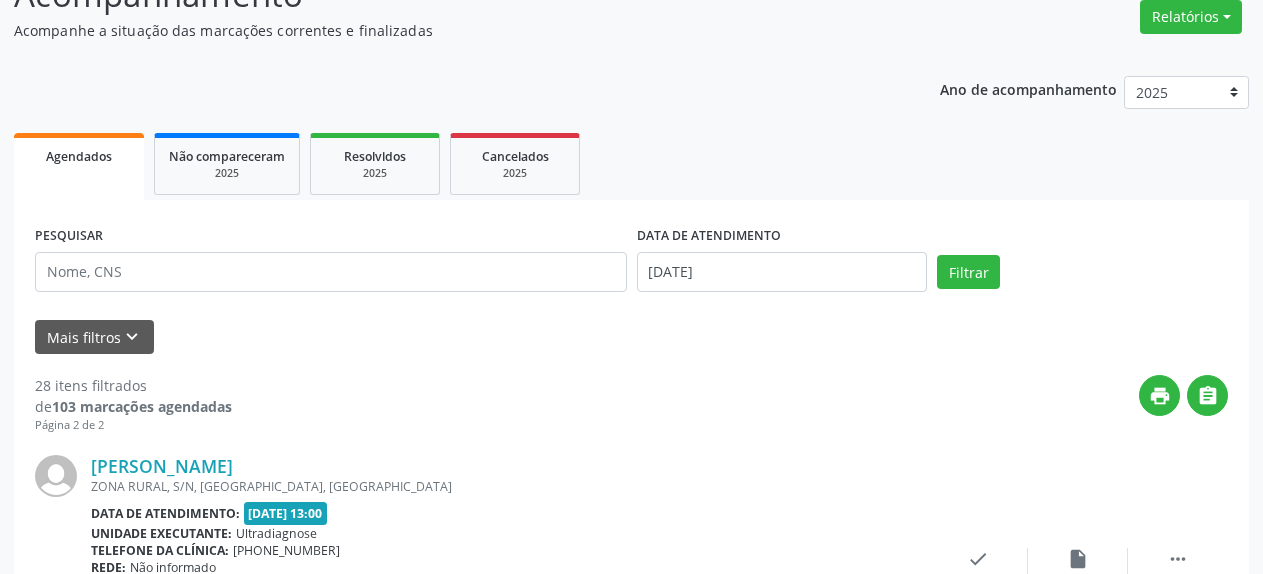 scroll, scrollTop: 0, scrollLeft: 0, axis: both 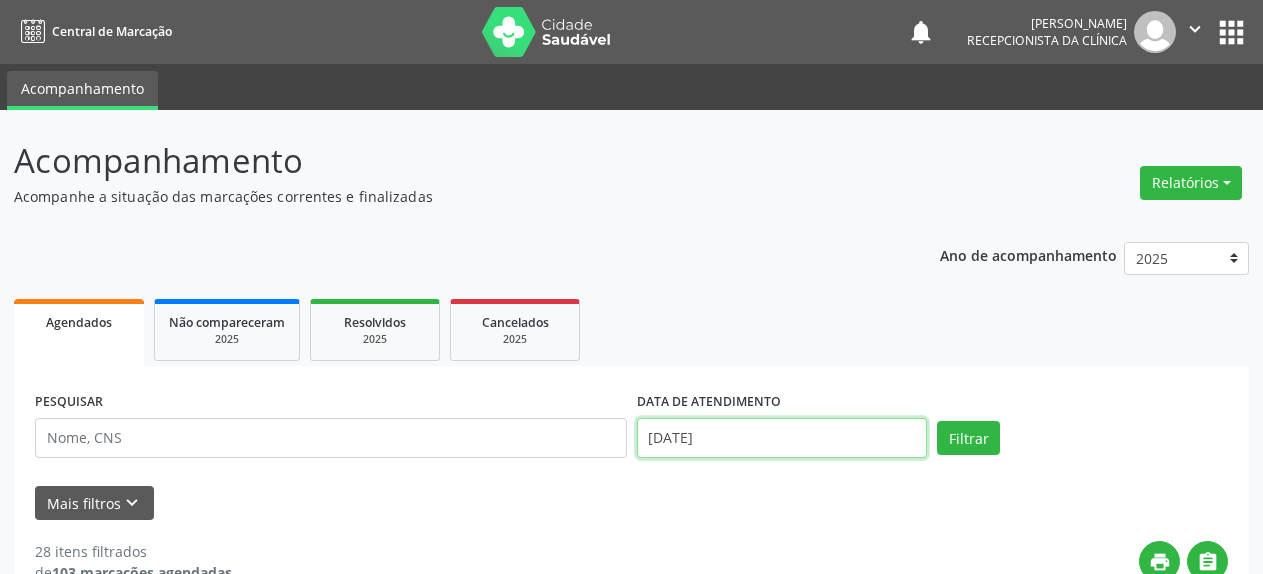 click on "[DATE]" at bounding box center (782, 438) 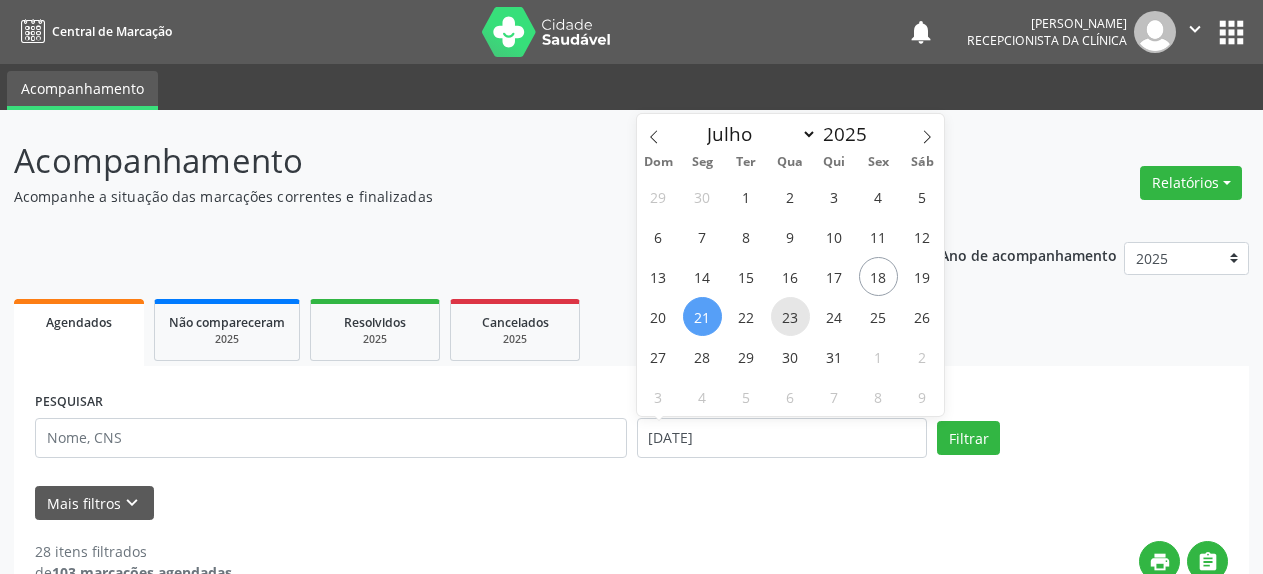 click on "23" at bounding box center [790, 316] 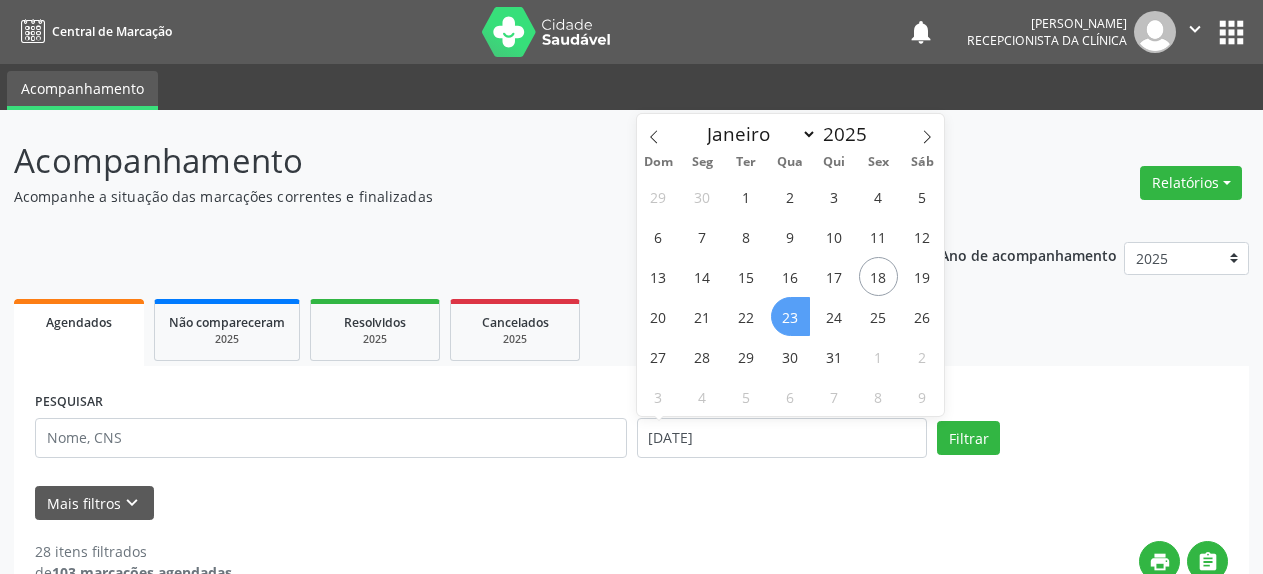 click on "23" at bounding box center [790, 316] 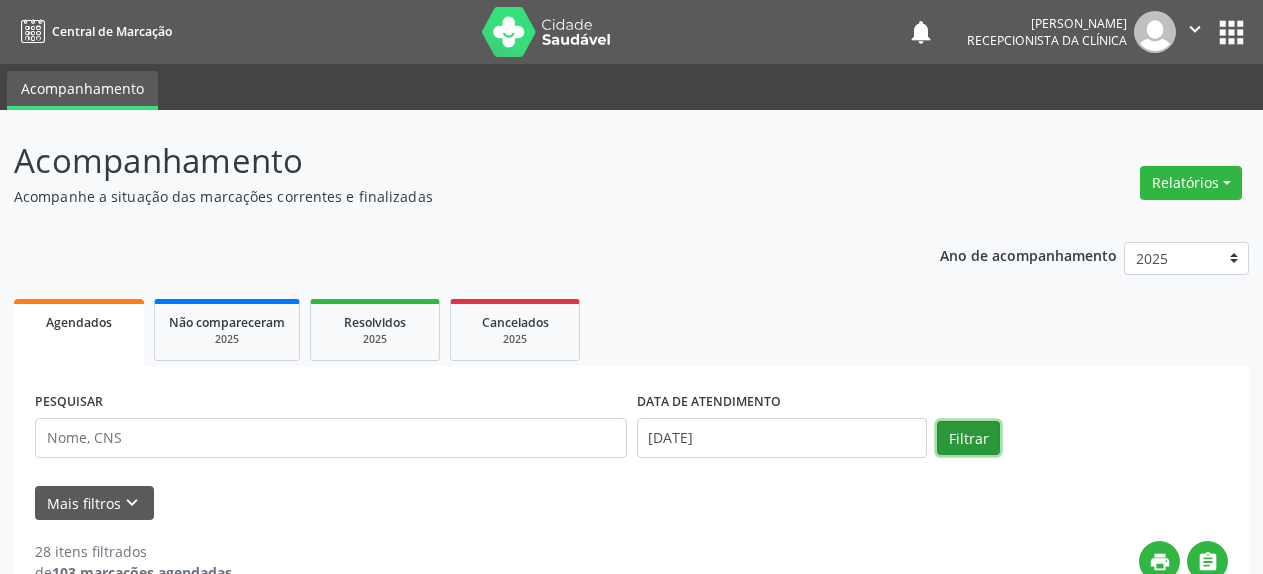 click on "Filtrar" at bounding box center [968, 438] 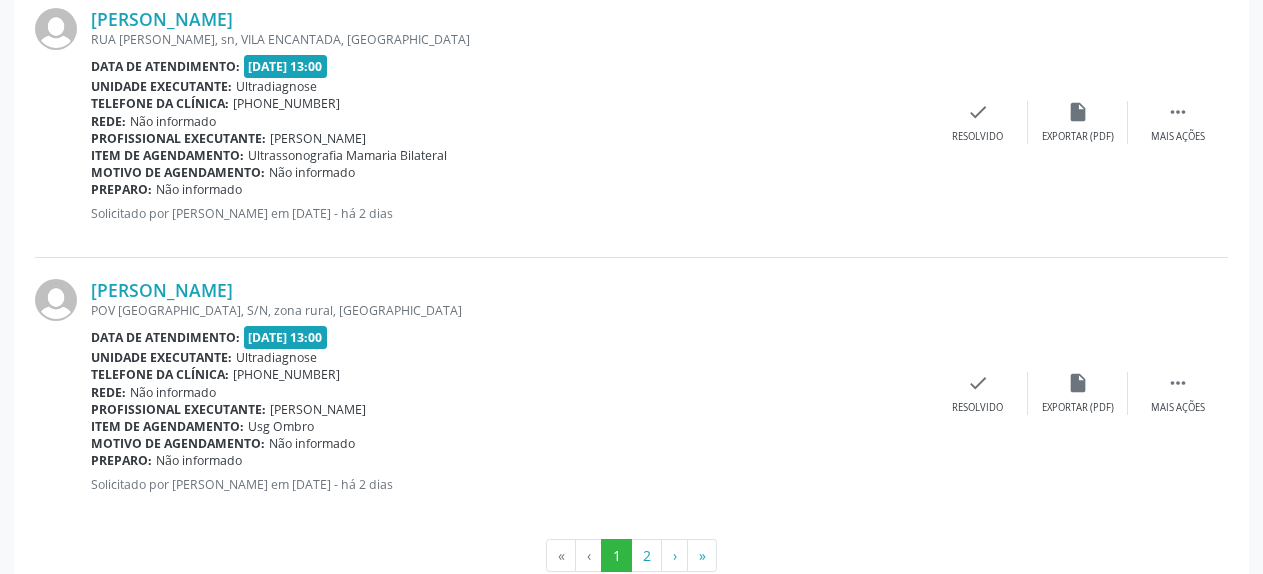 scroll, scrollTop: 4182, scrollLeft: 0, axis: vertical 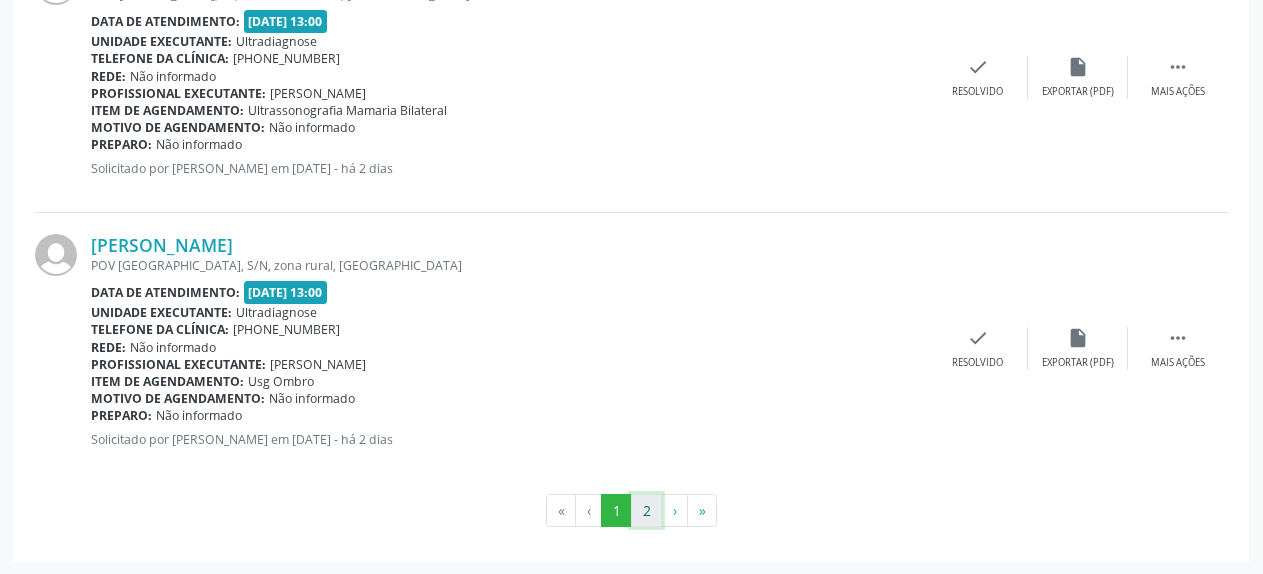 click on "2" at bounding box center [646, 511] 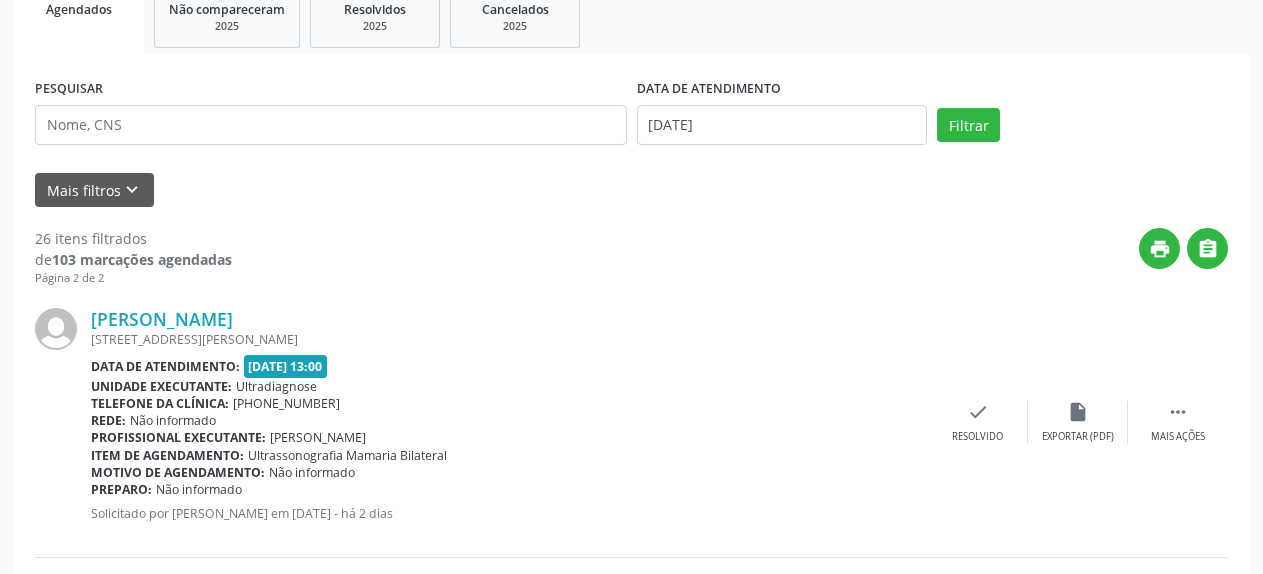 scroll, scrollTop: 0, scrollLeft: 0, axis: both 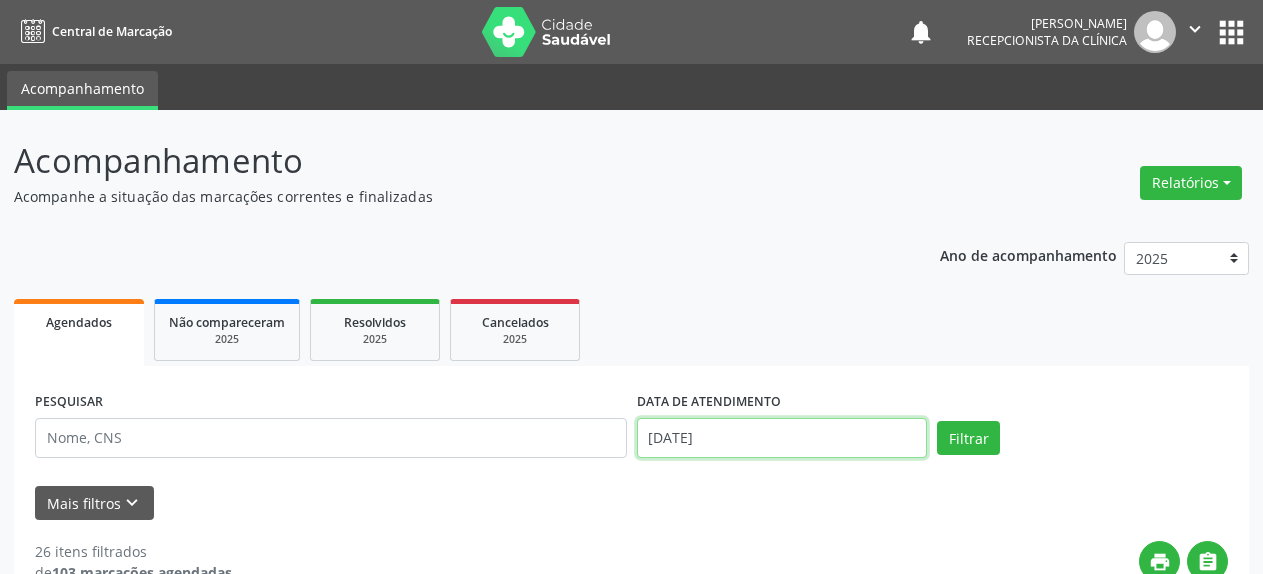 click on "[DATE]" at bounding box center [782, 438] 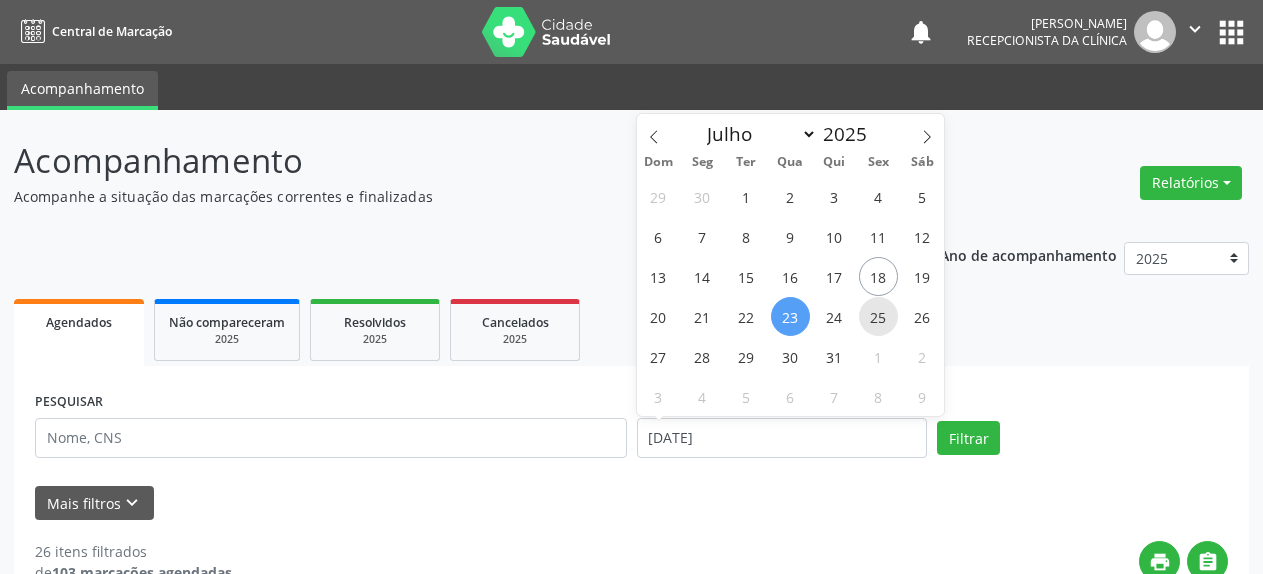 click on "25" at bounding box center [878, 316] 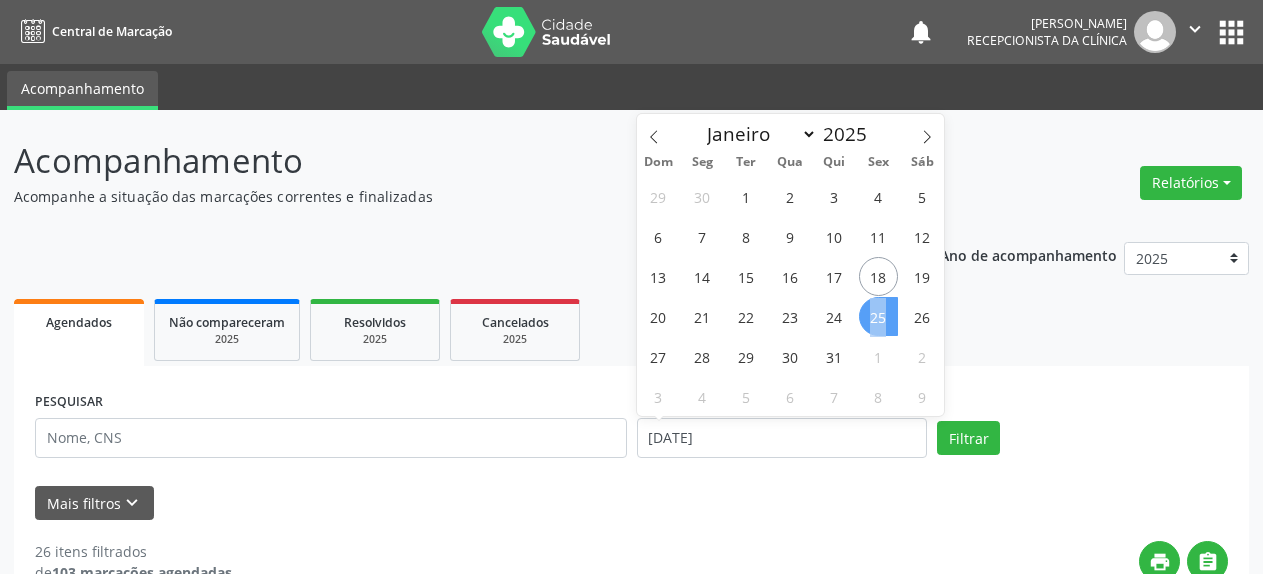 click on "25" at bounding box center (878, 316) 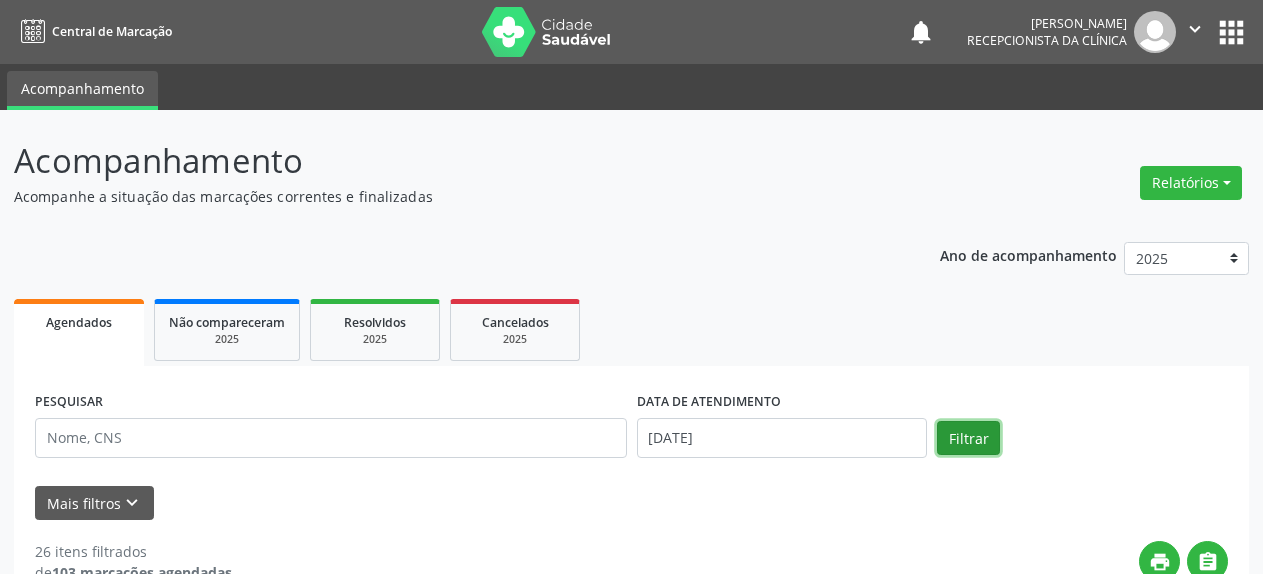 click on "Filtrar" at bounding box center [968, 438] 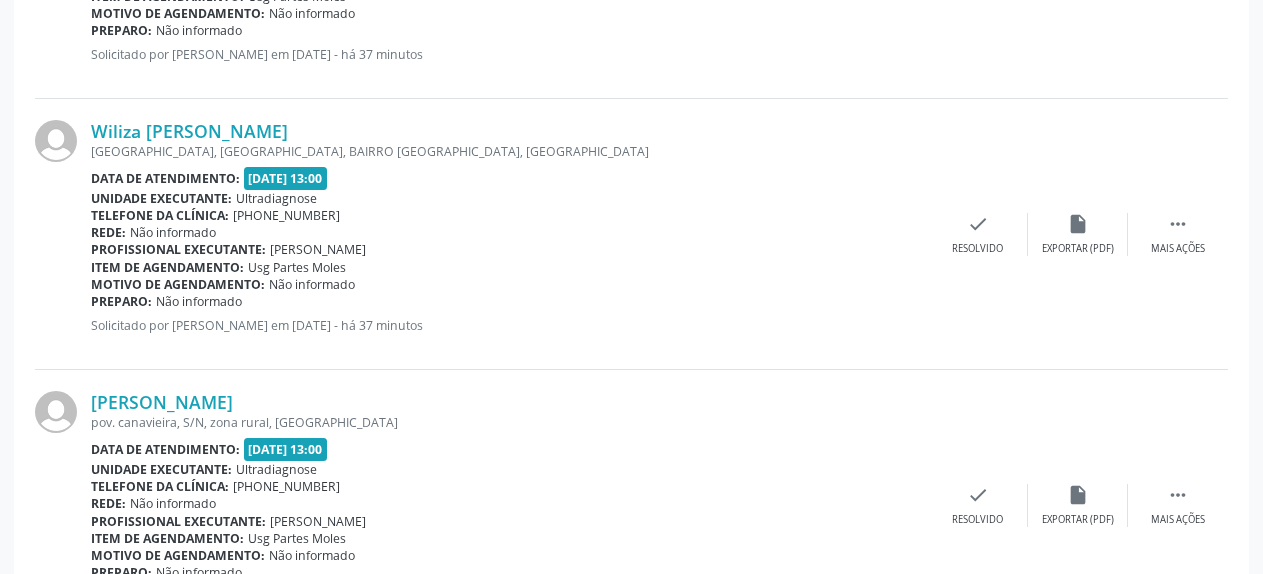 scroll, scrollTop: 3059, scrollLeft: 0, axis: vertical 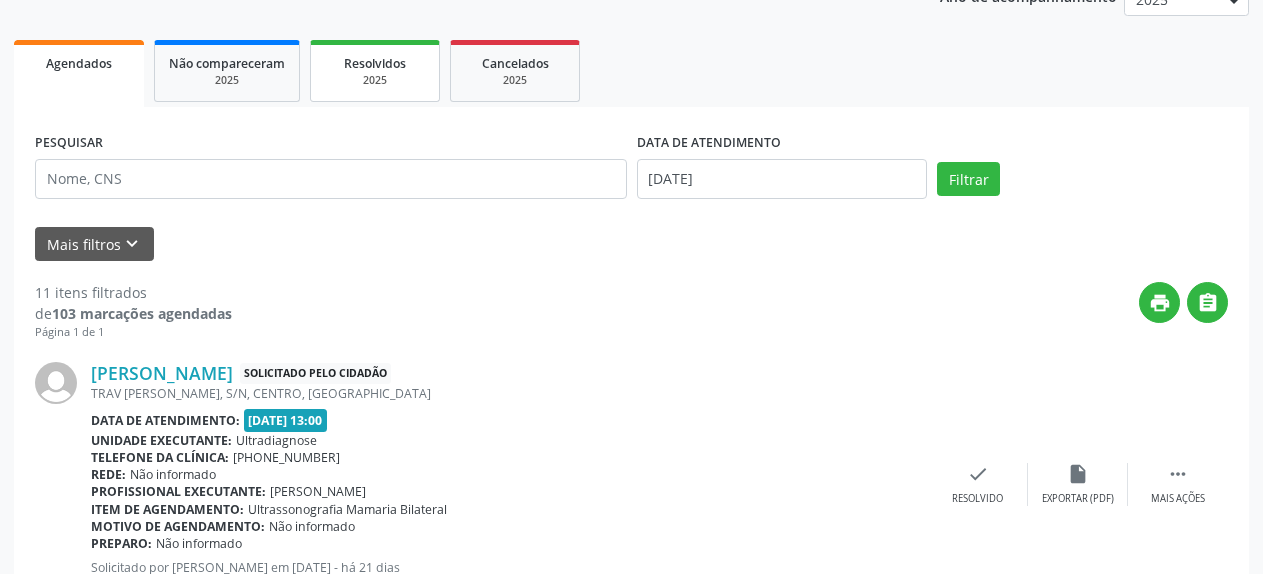 click on "2025" at bounding box center [375, 80] 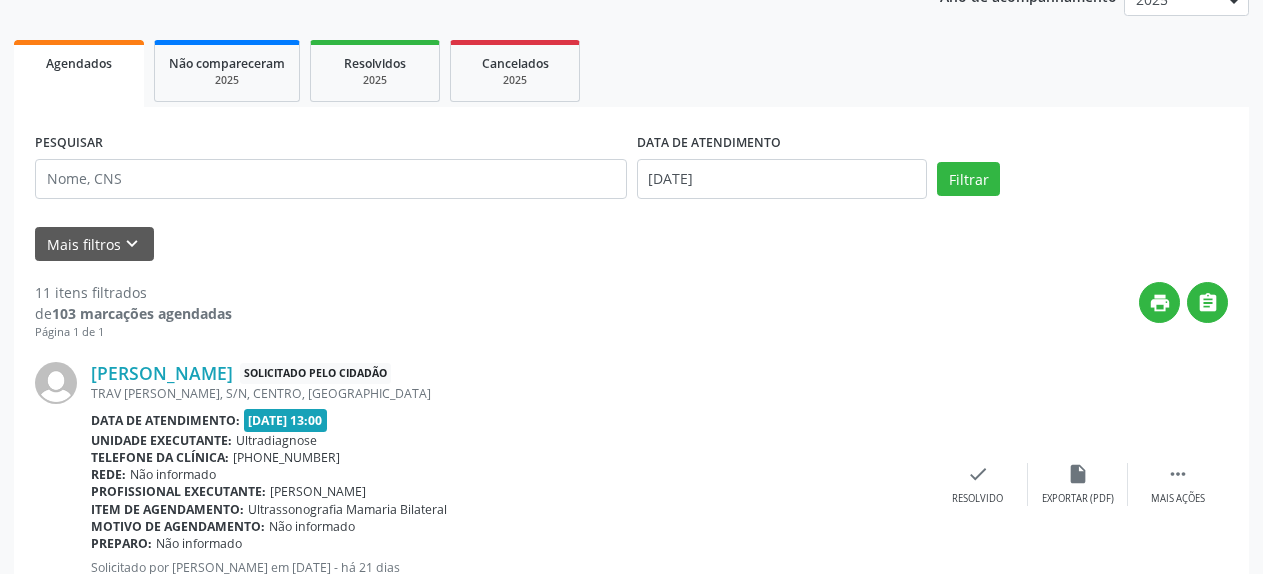 select on "6" 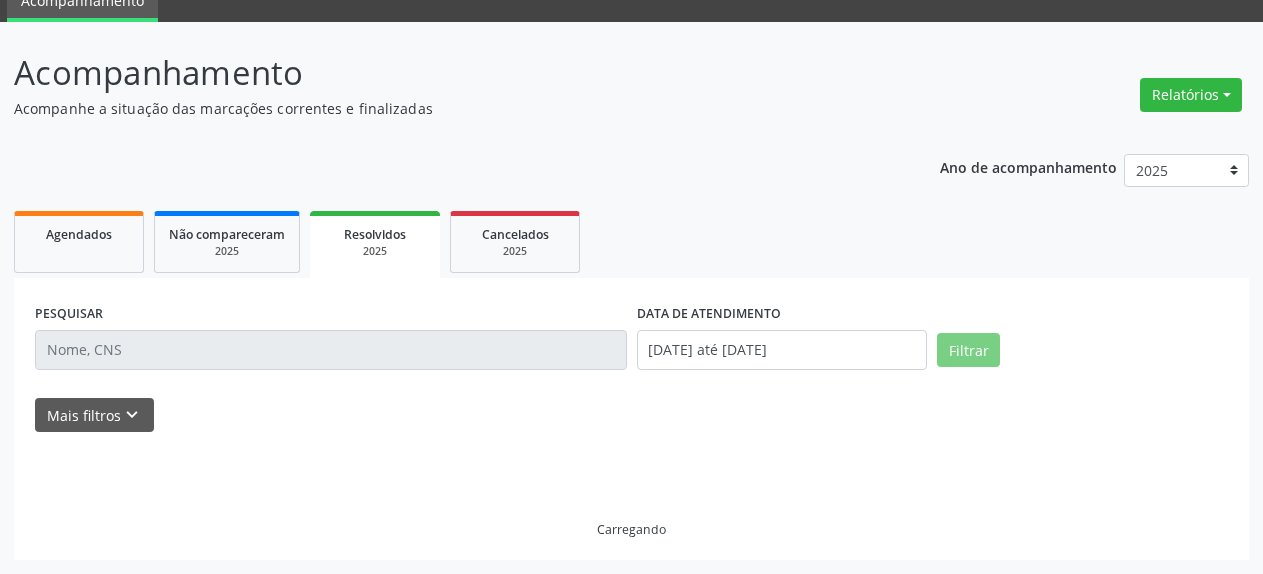 scroll, scrollTop: 88, scrollLeft: 0, axis: vertical 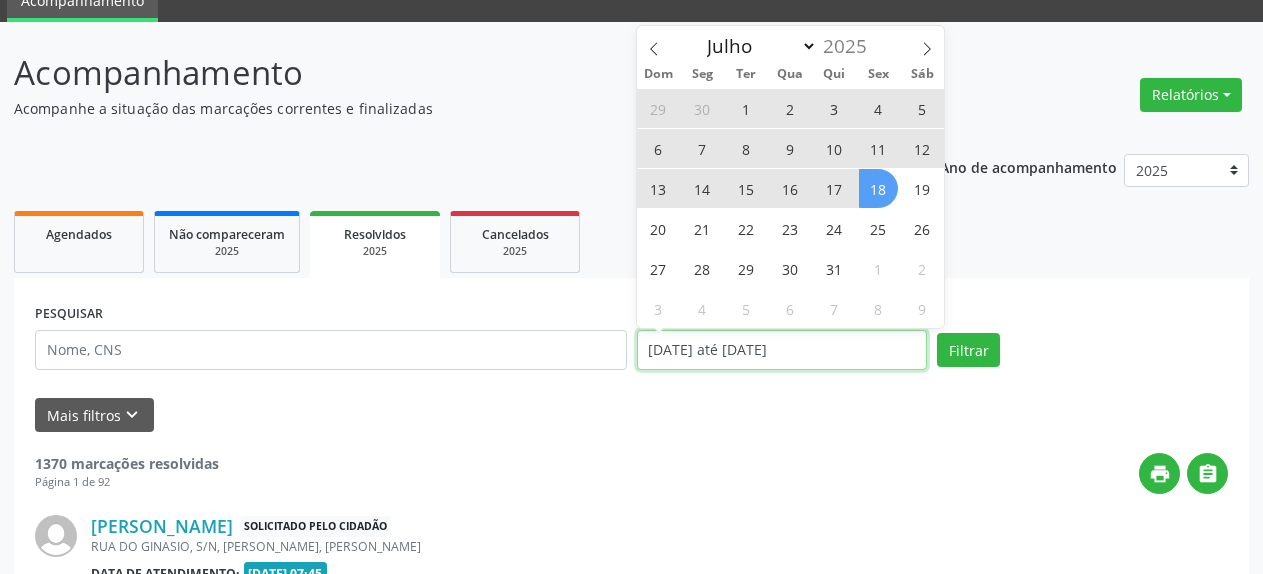 click on "[DATE] até [DATE]" at bounding box center (782, 350) 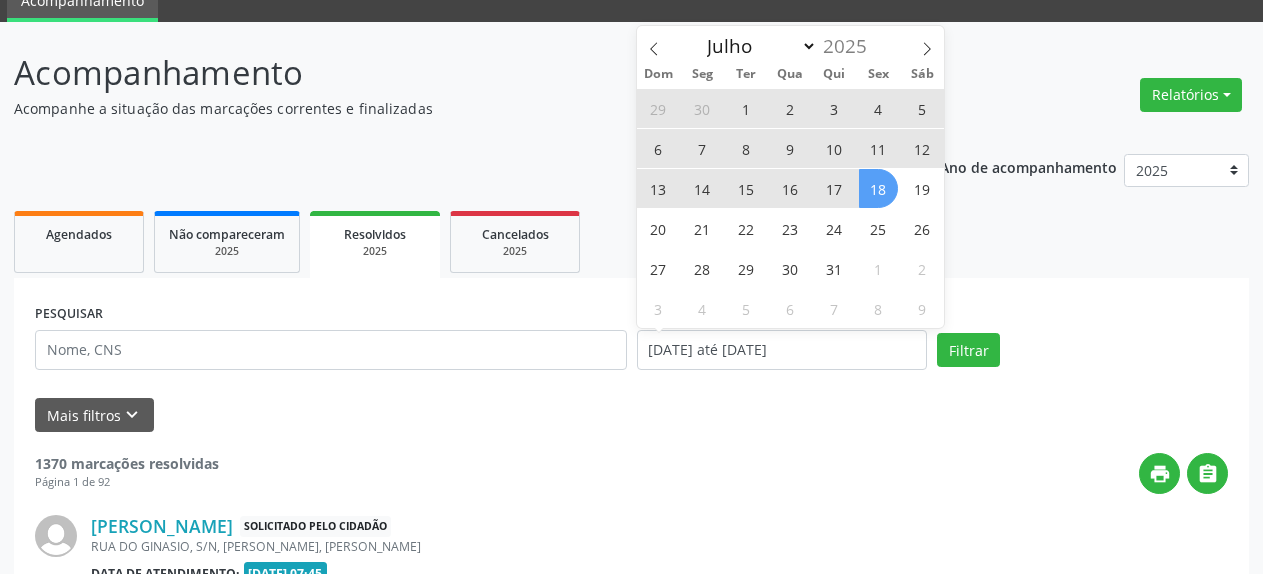 click on "7" at bounding box center (702, 148) 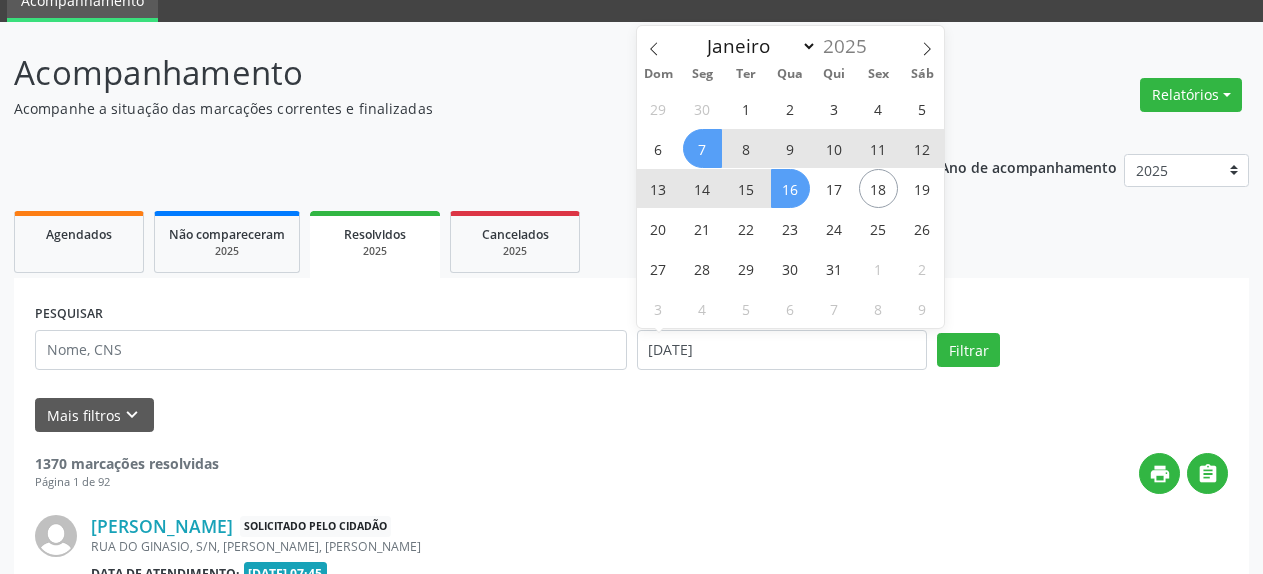 click on "16" at bounding box center [790, 188] 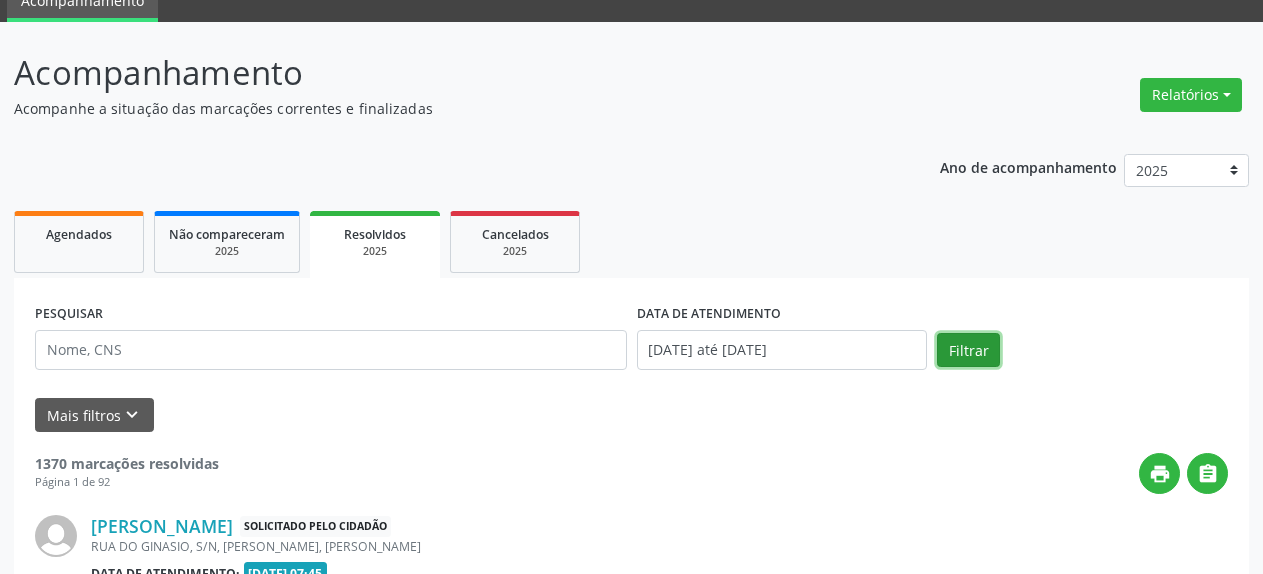click on "Filtrar" at bounding box center (968, 350) 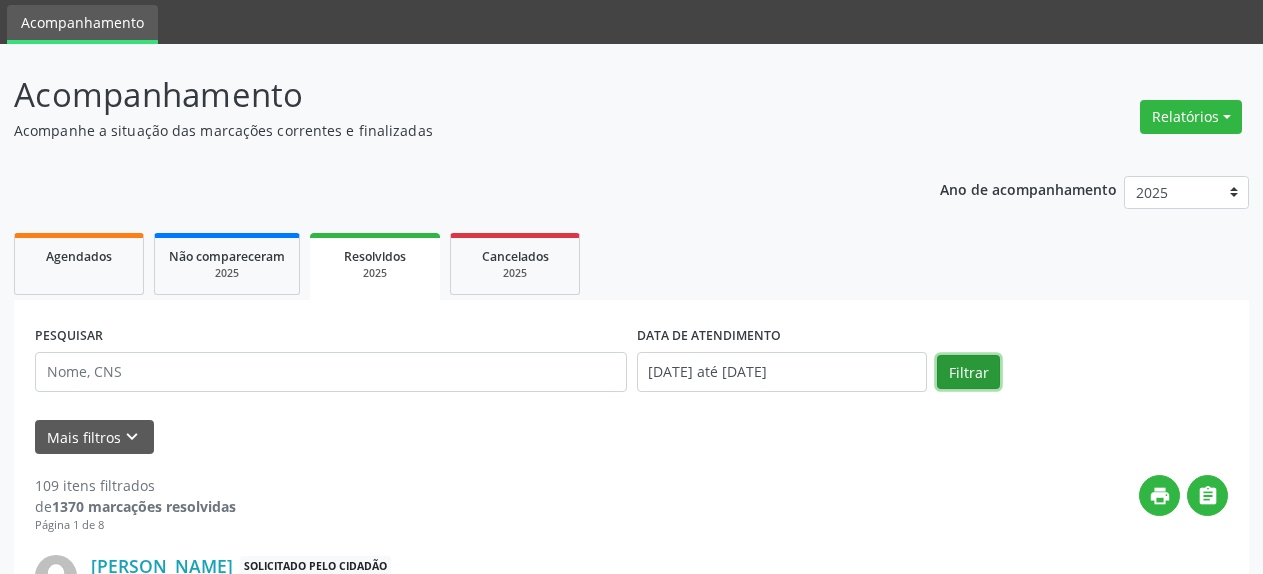 scroll, scrollTop: 102, scrollLeft: 0, axis: vertical 